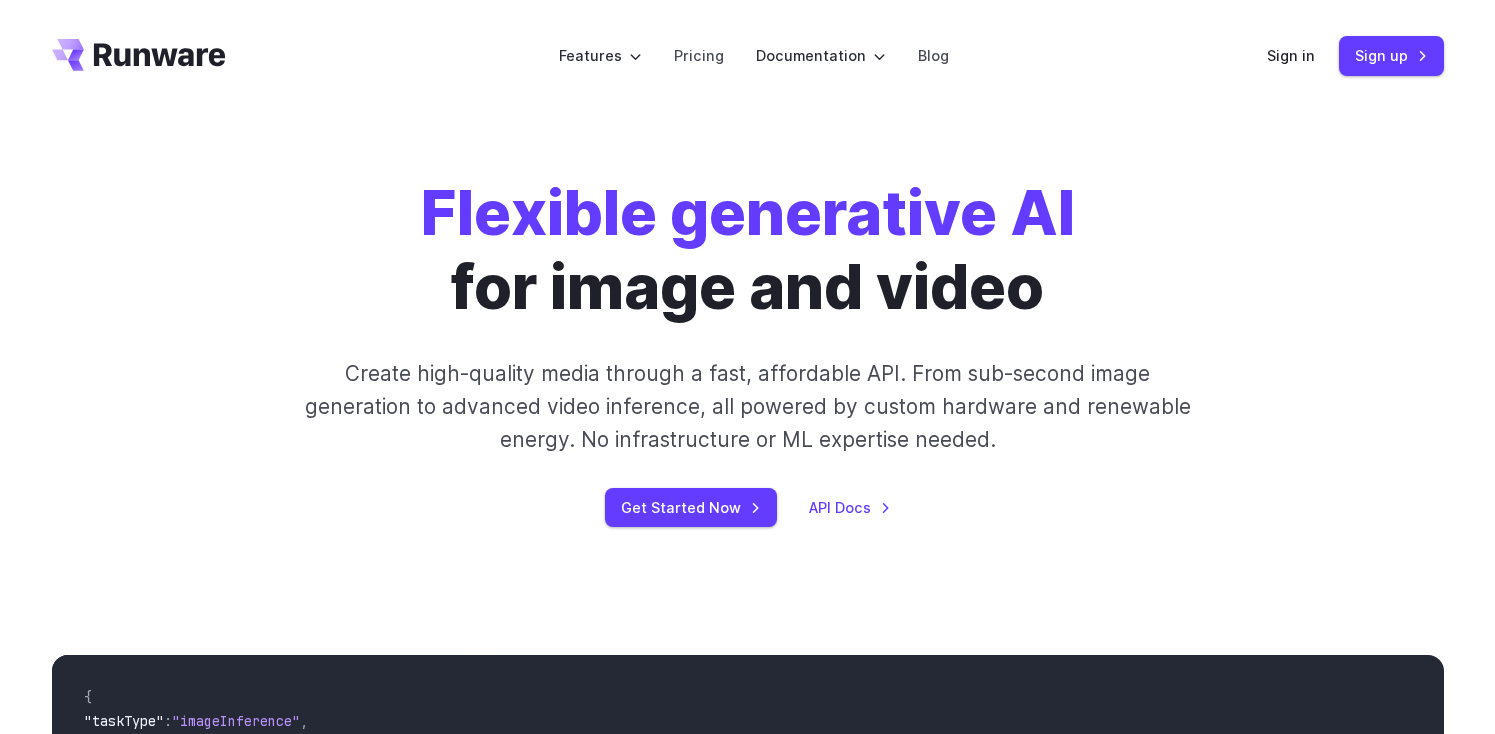 scroll, scrollTop: 0, scrollLeft: 0, axis: both 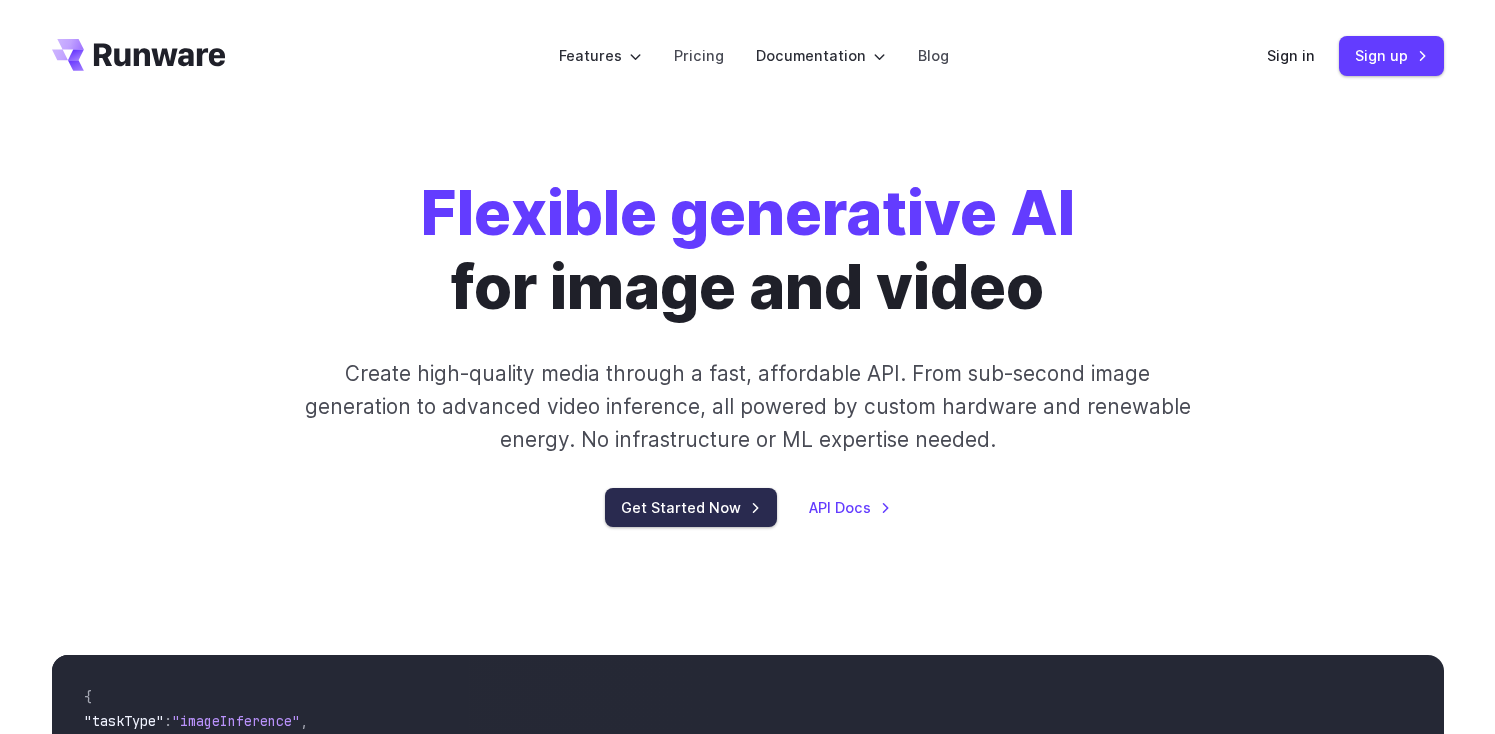 click on "Get Started Now" at bounding box center [691, 507] 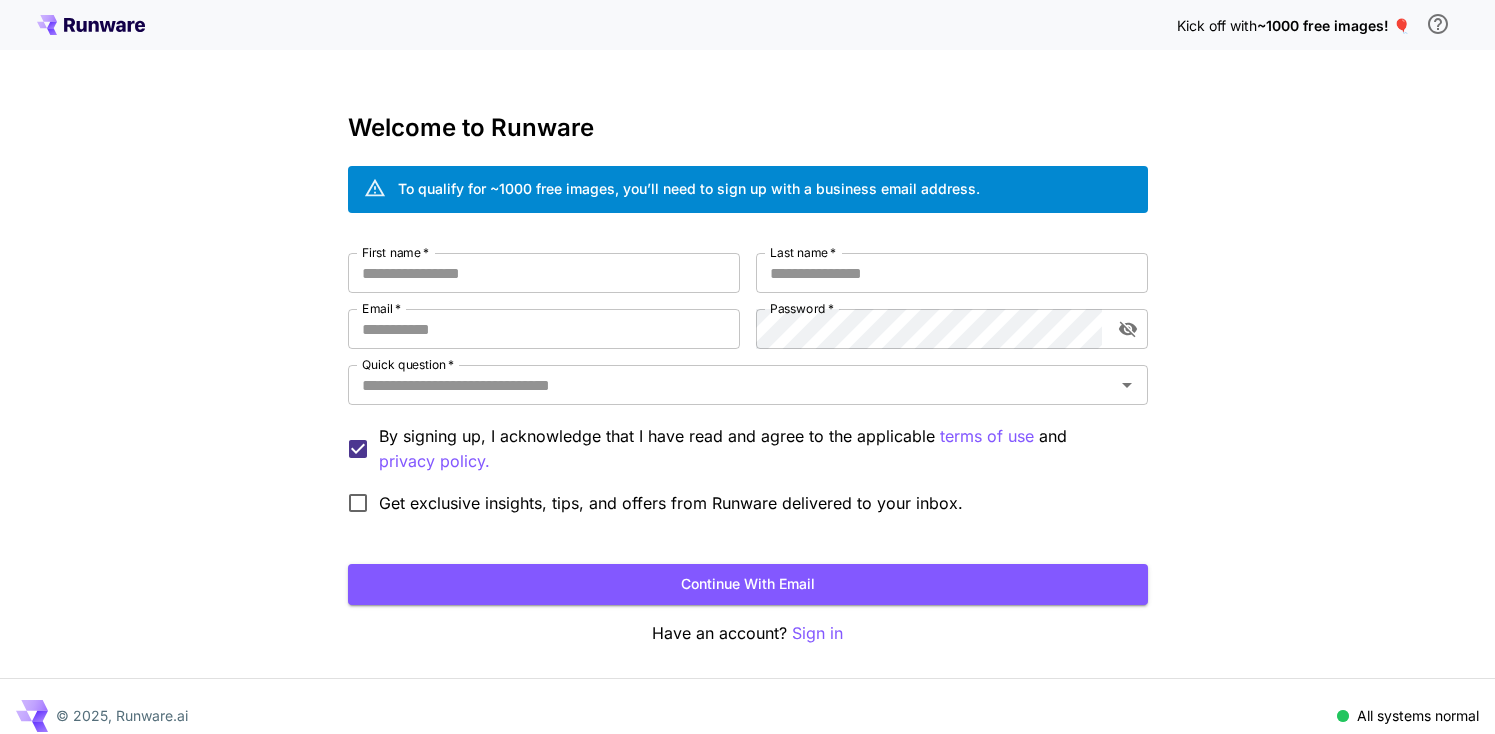 scroll, scrollTop: 0, scrollLeft: 0, axis: both 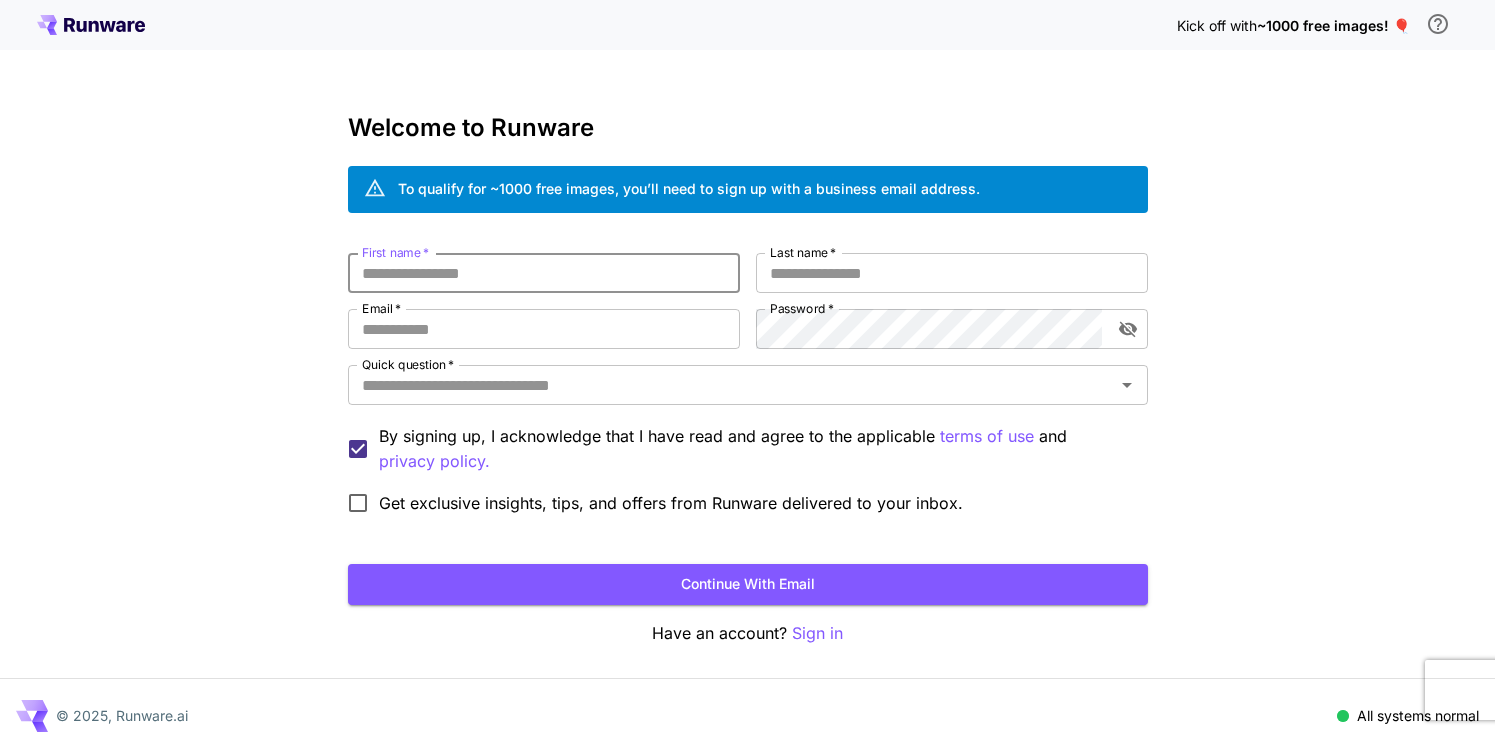 click on "First name   *" at bounding box center [544, 273] 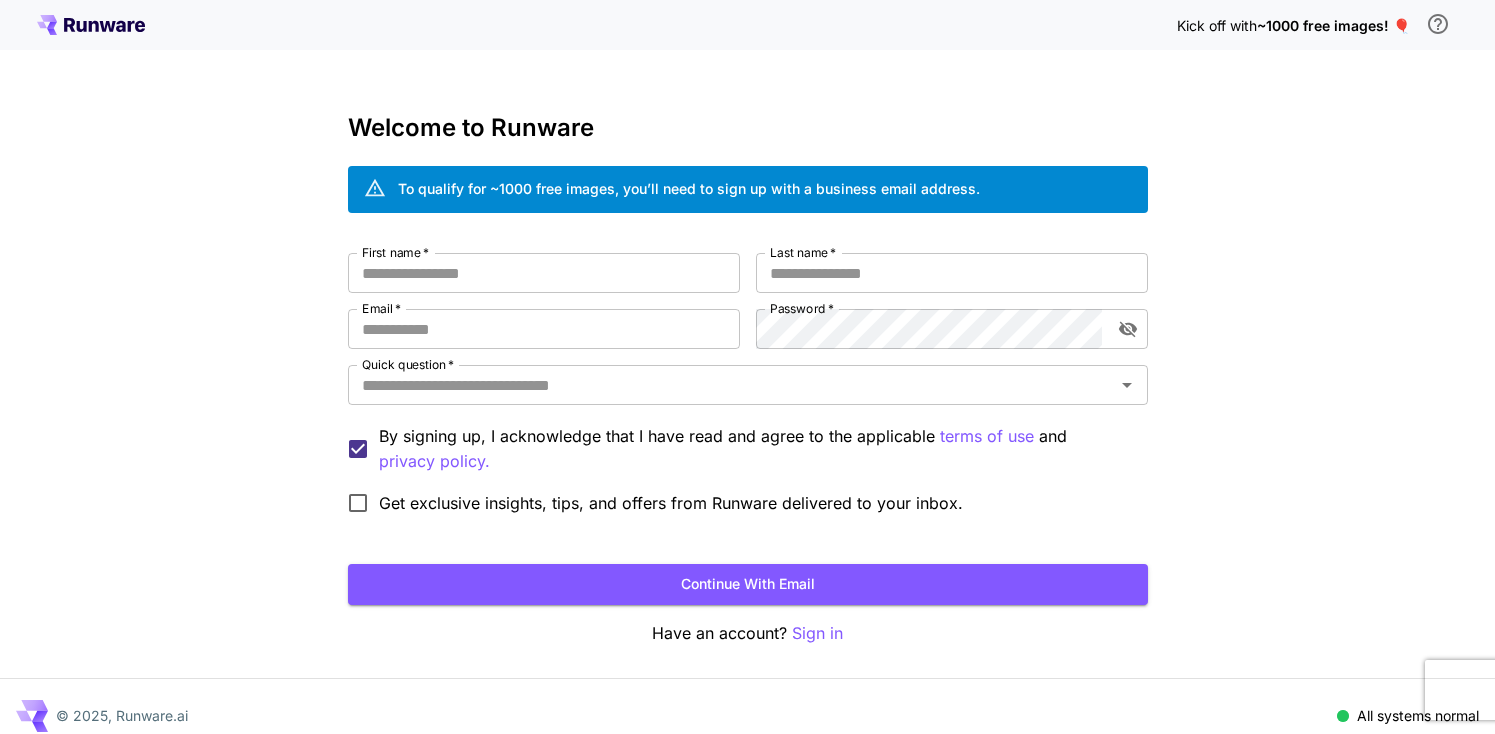 type on "****" 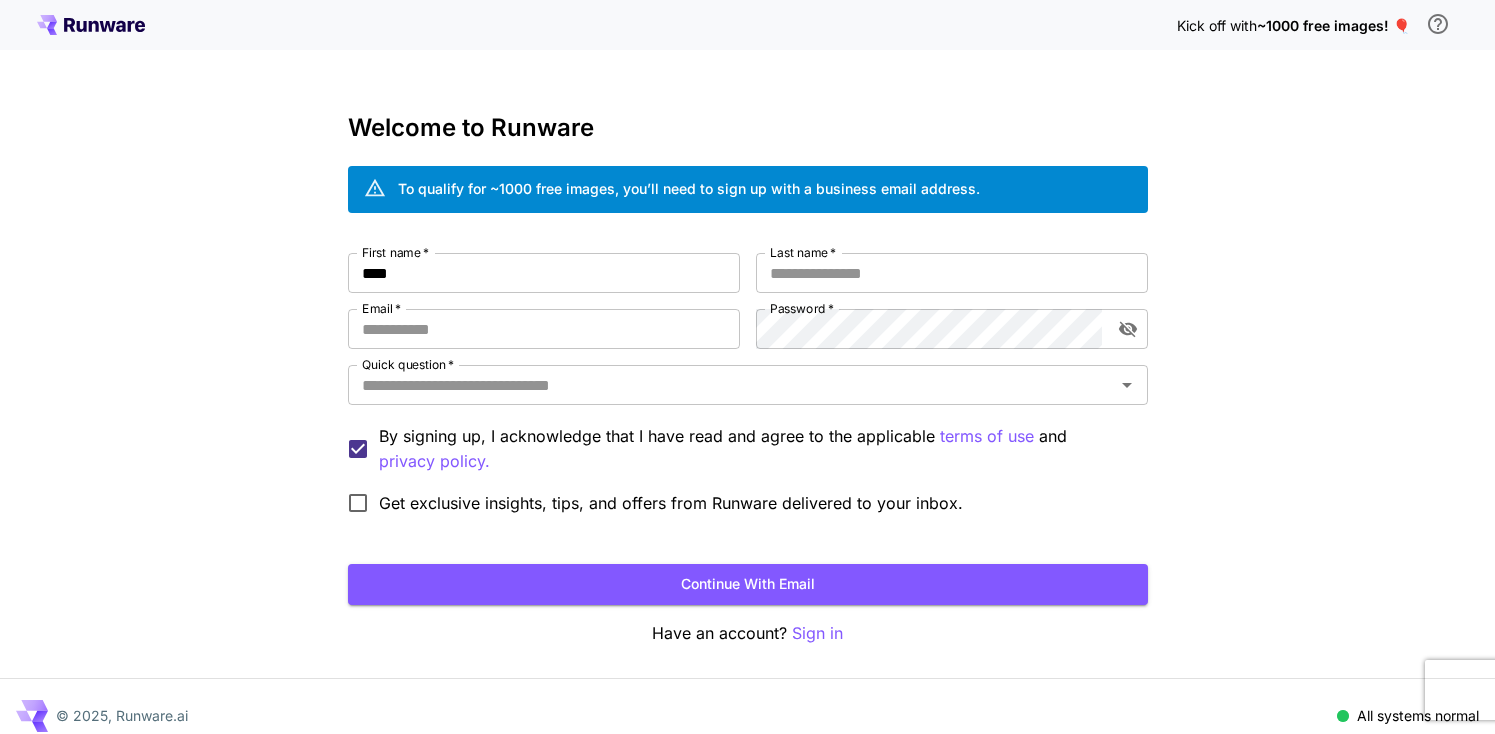 type on "*******" 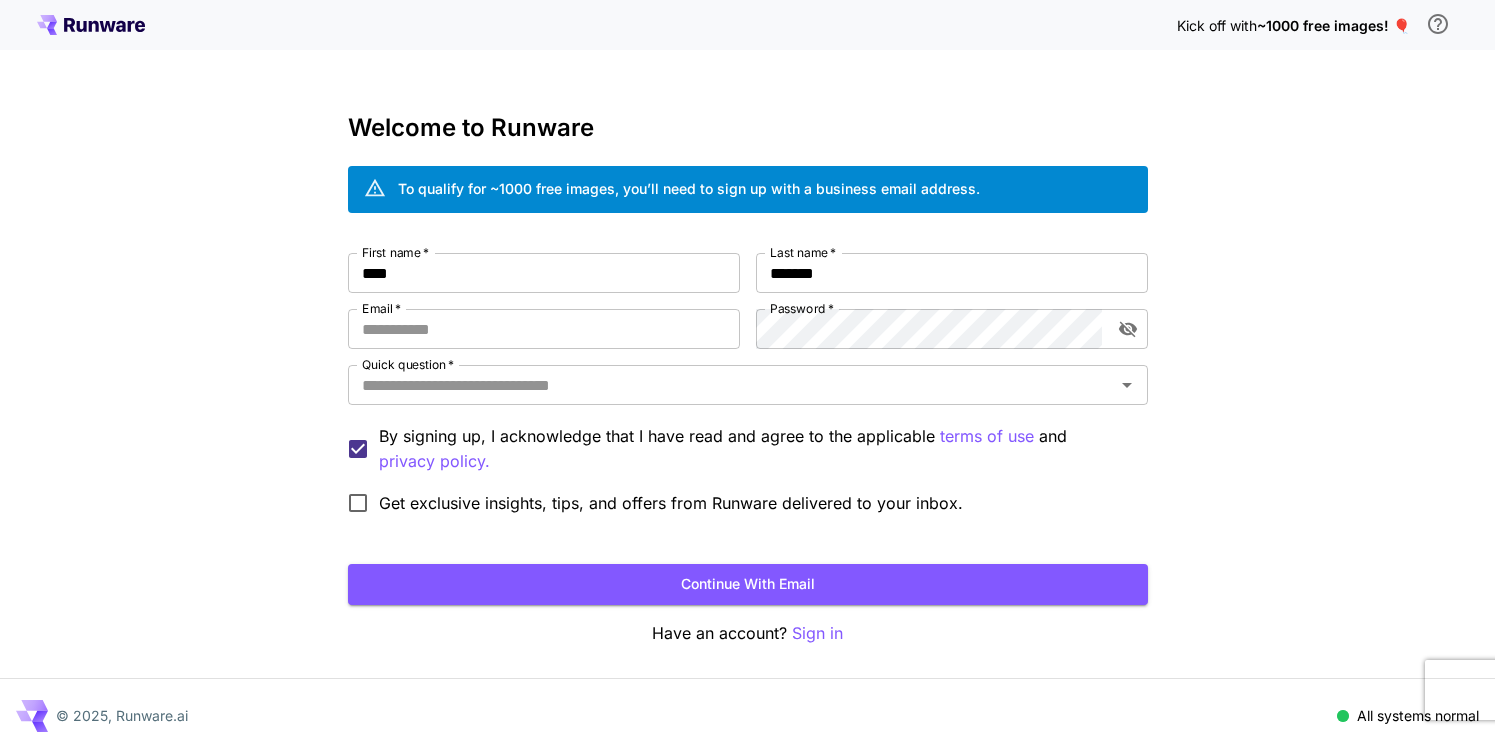 type on "**********" 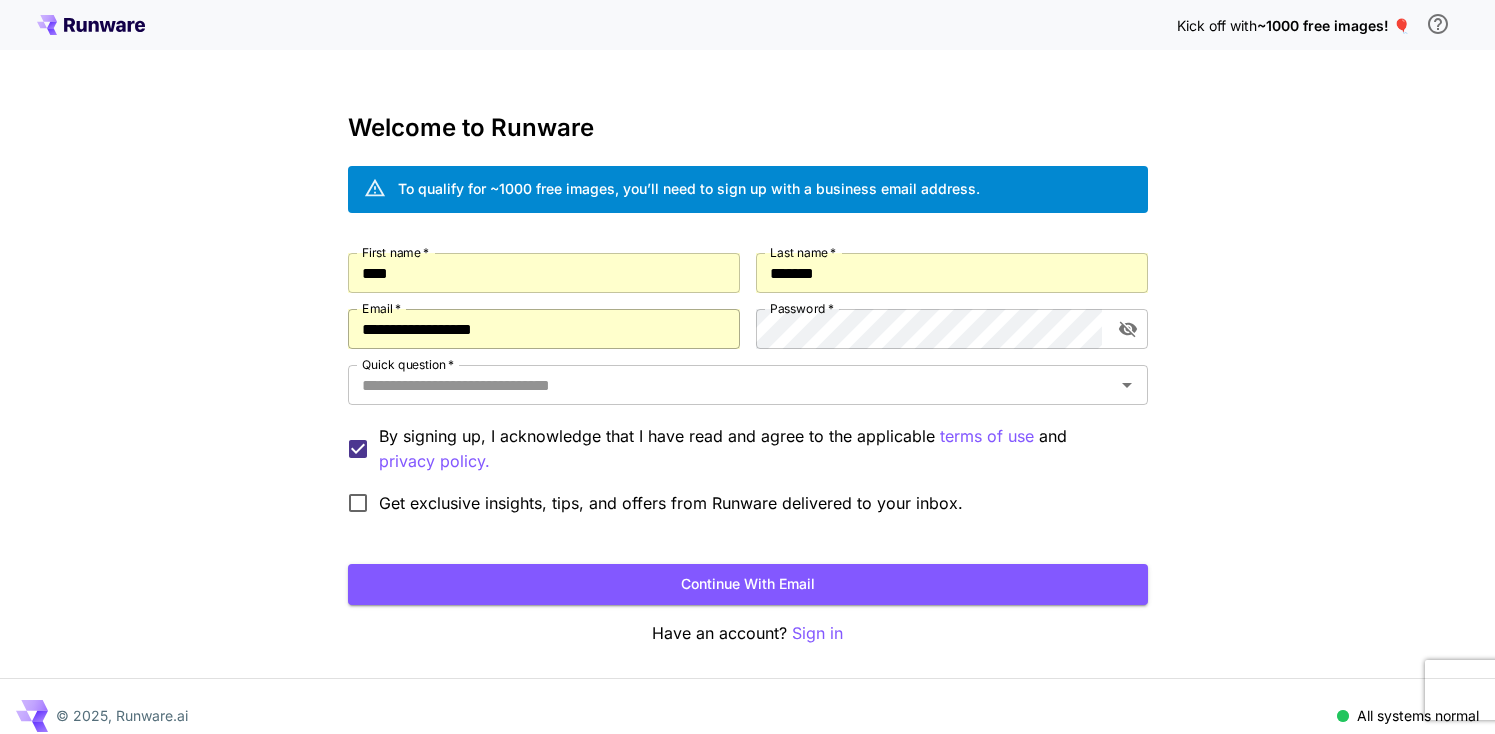 click on "**********" at bounding box center (544, 329) 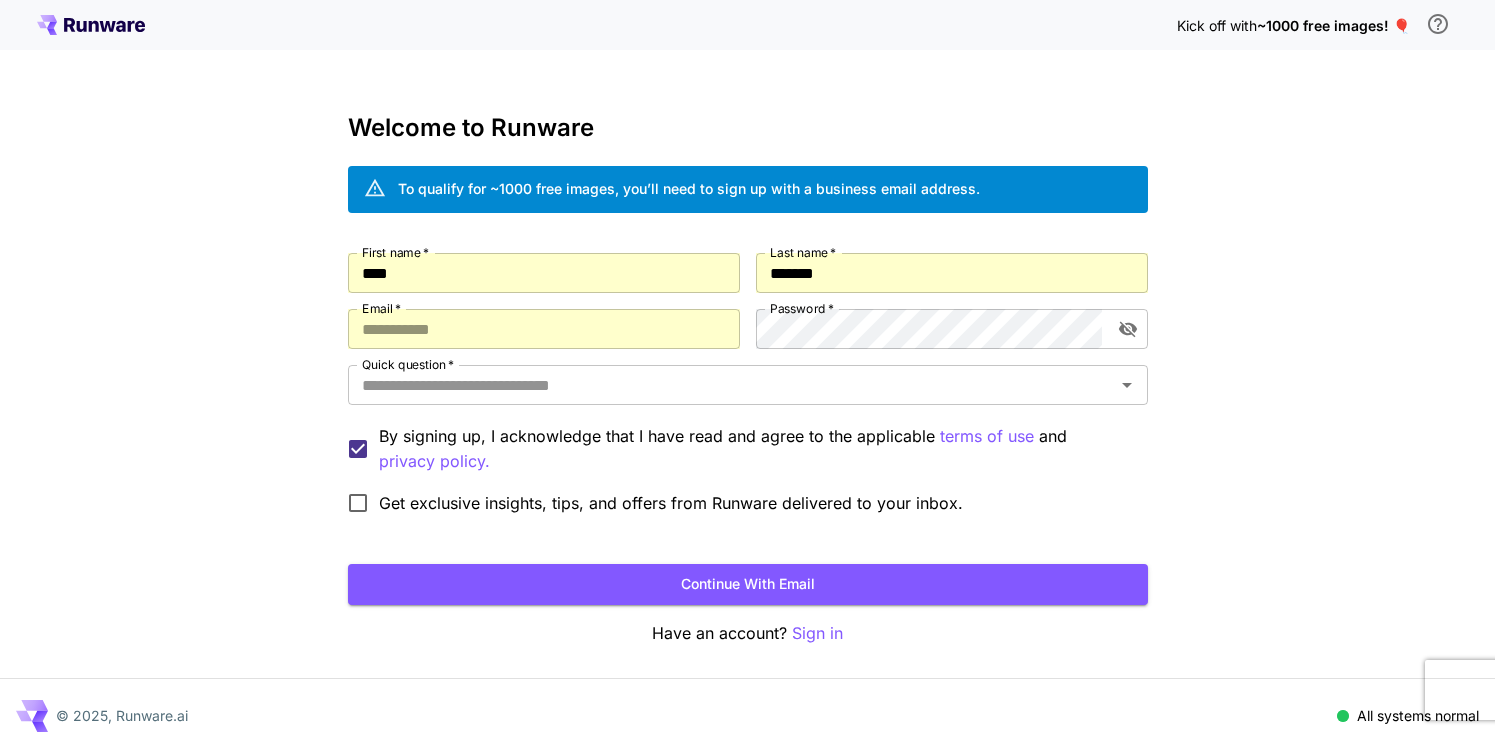 type on "**********" 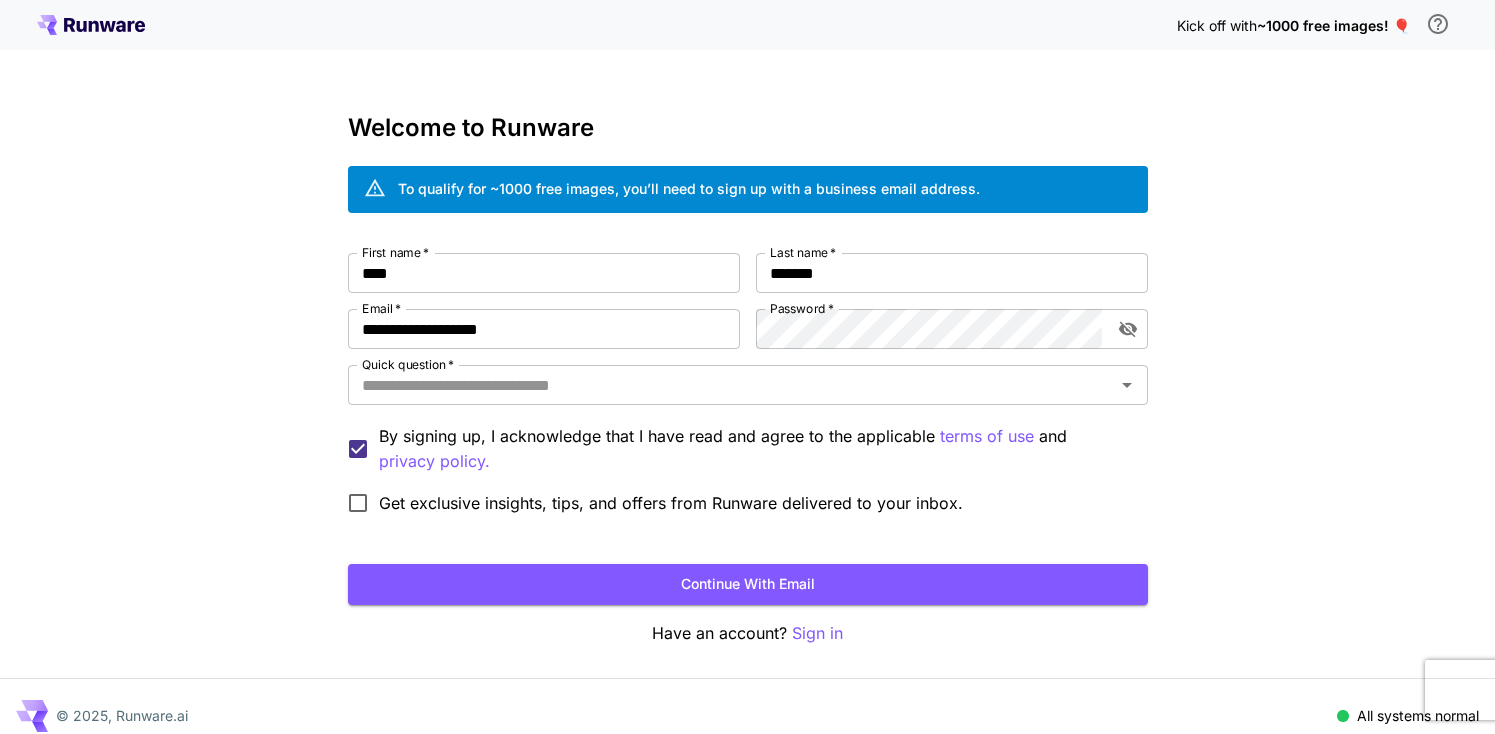 scroll, scrollTop: 18, scrollLeft: 0, axis: vertical 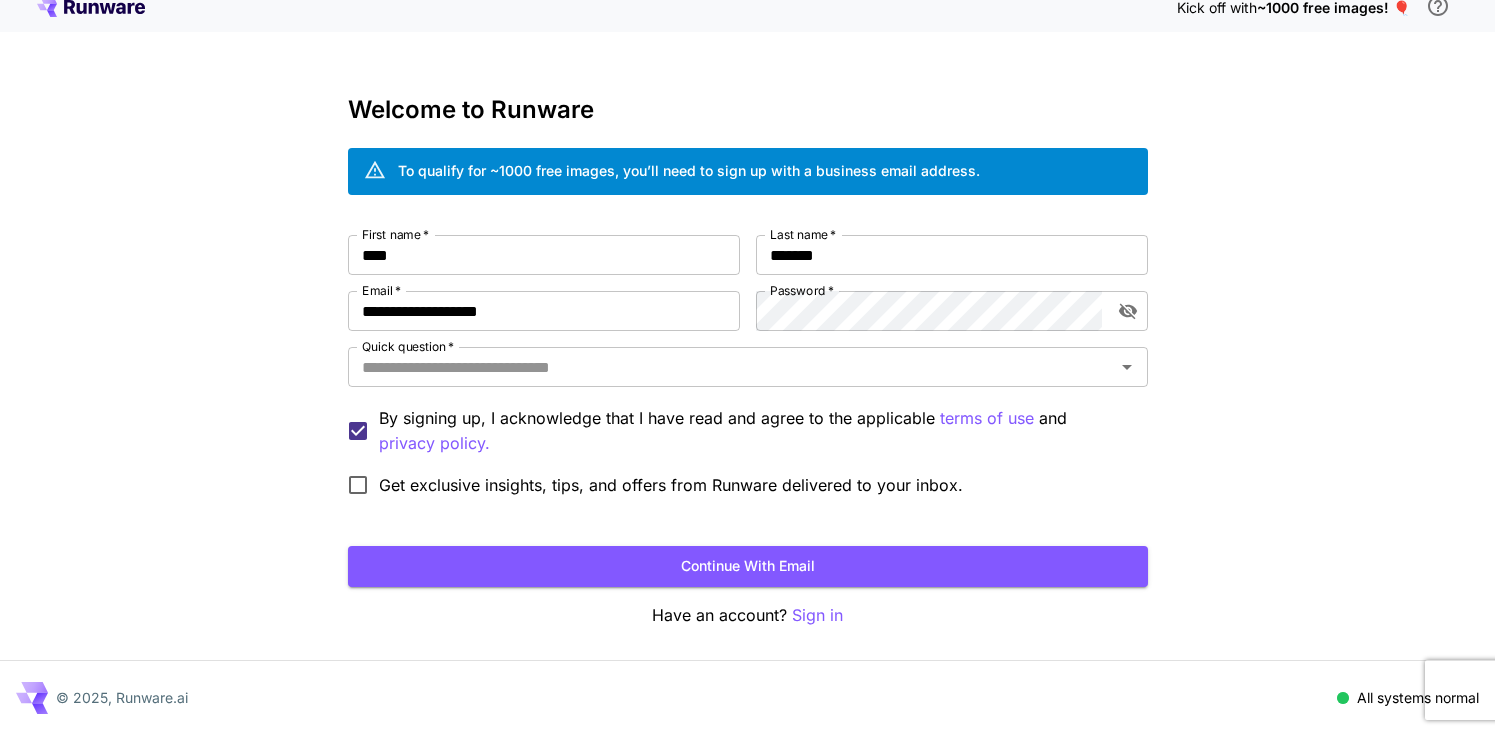 click on "**********" at bounding box center (748, 370) 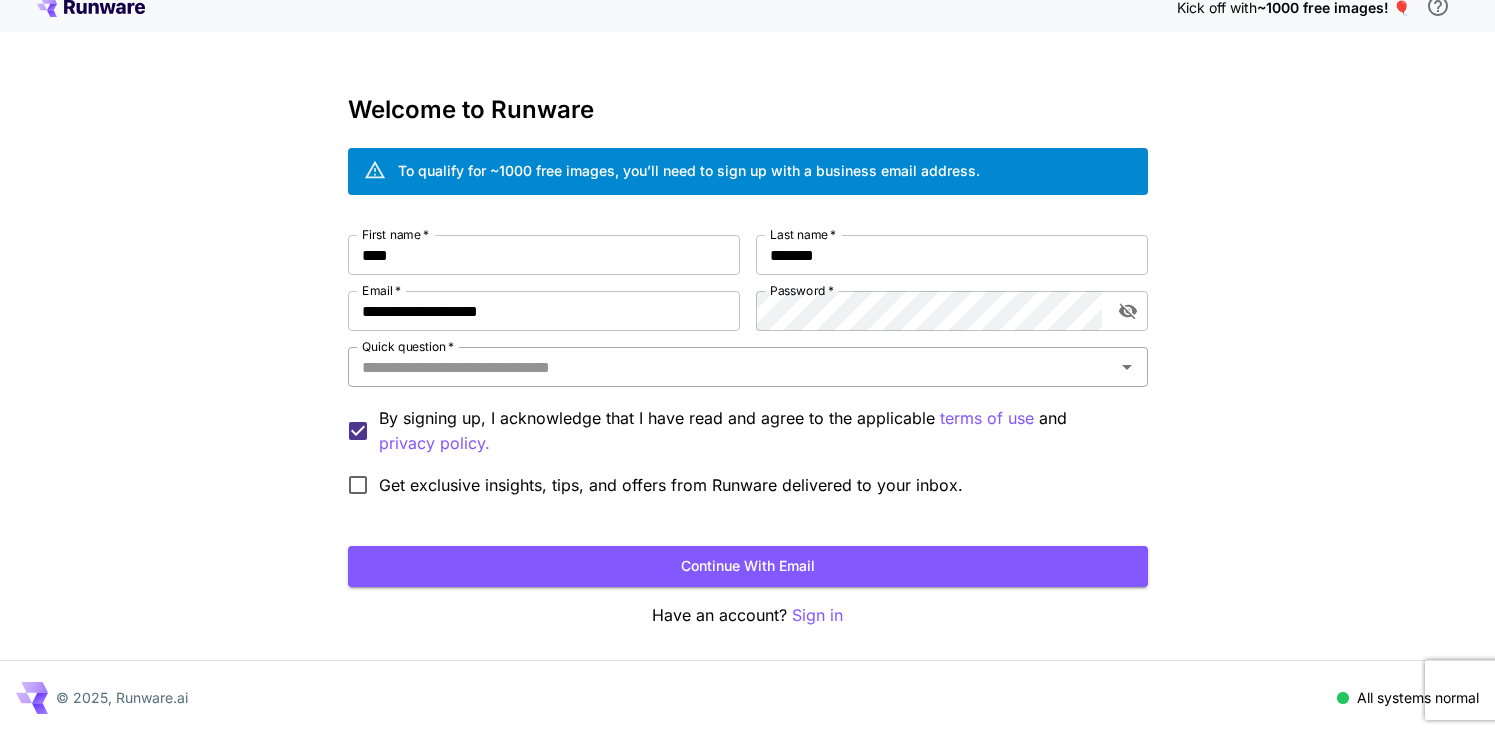 click on "Quick question   *" at bounding box center [731, 367] 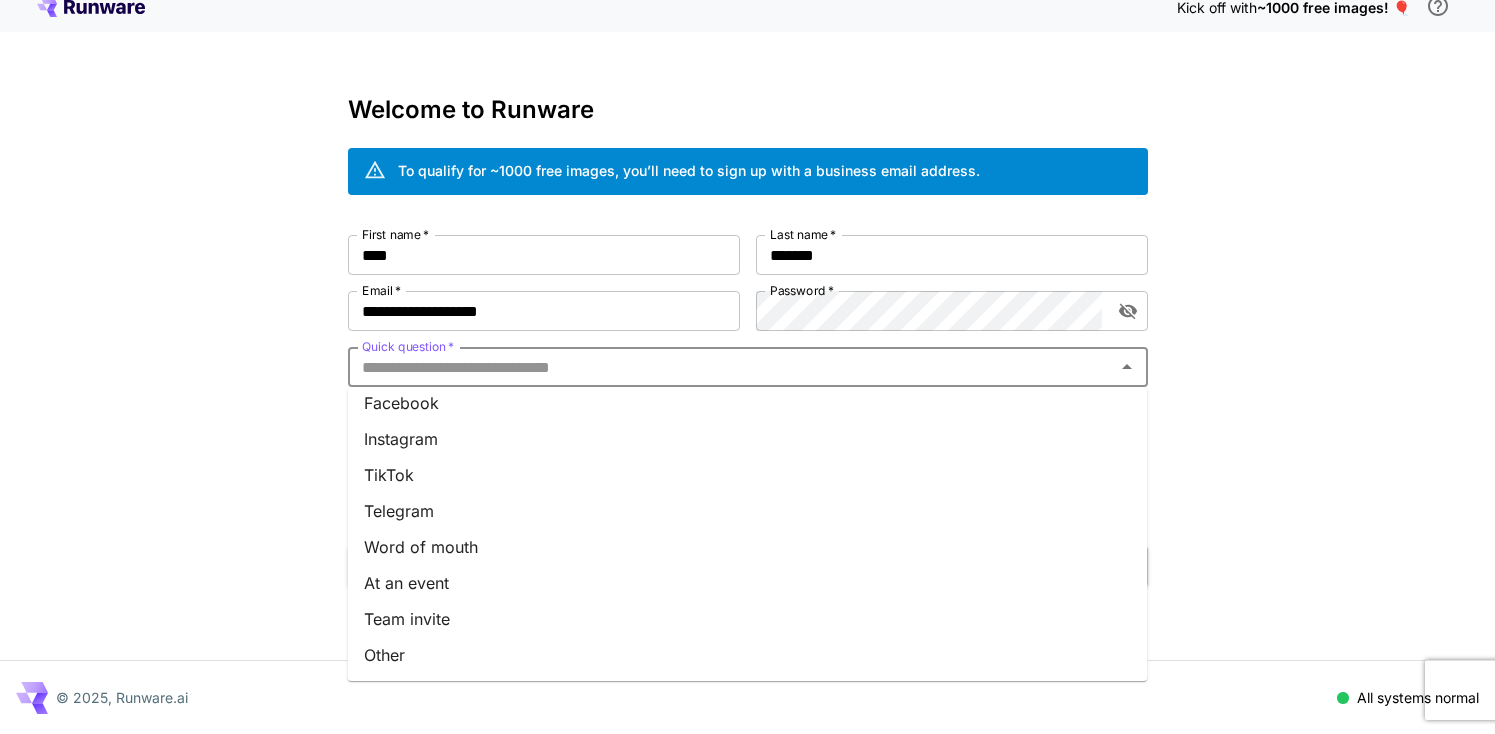 scroll, scrollTop: 0, scrollLeft: 0, axis: both 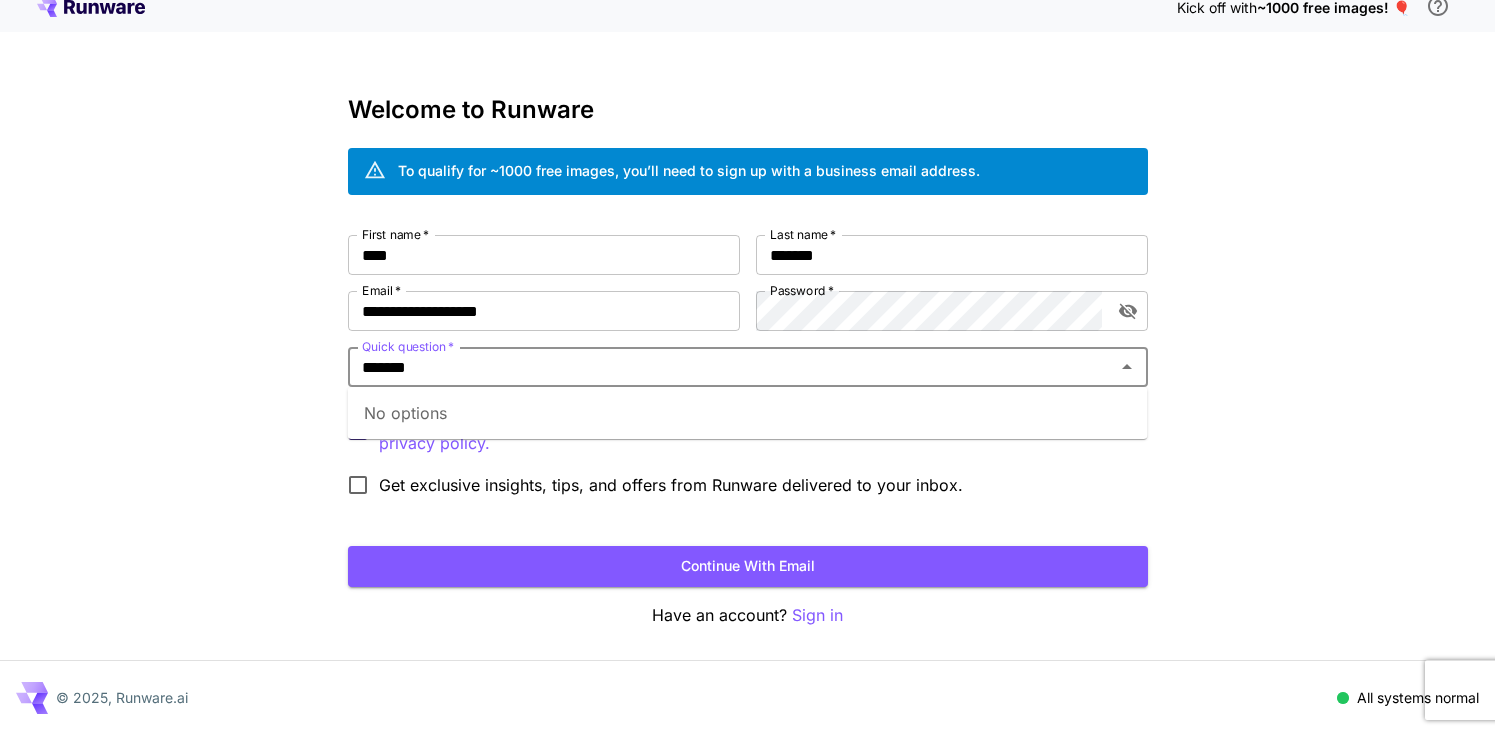 type on "*******" 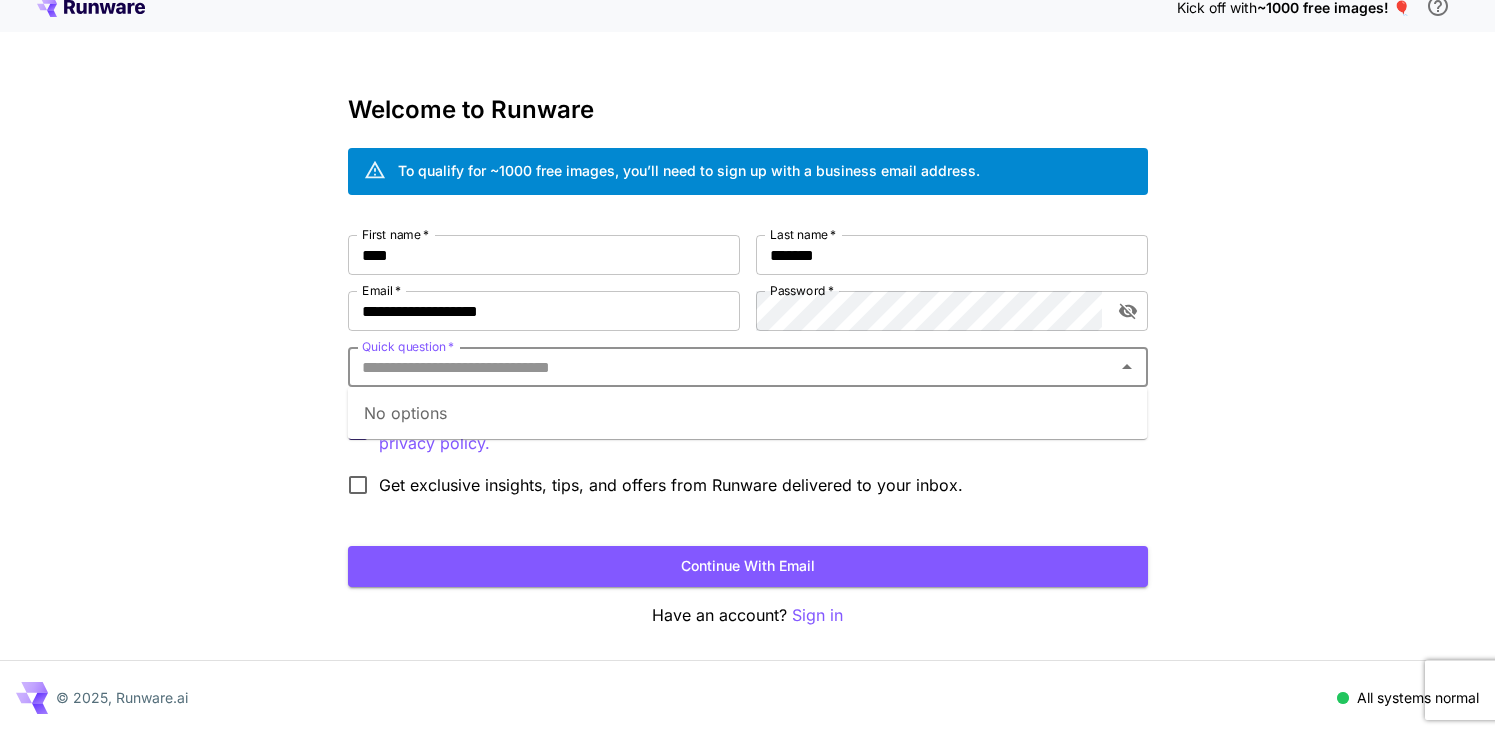 click on "**********" at bounding box center (747, 358) 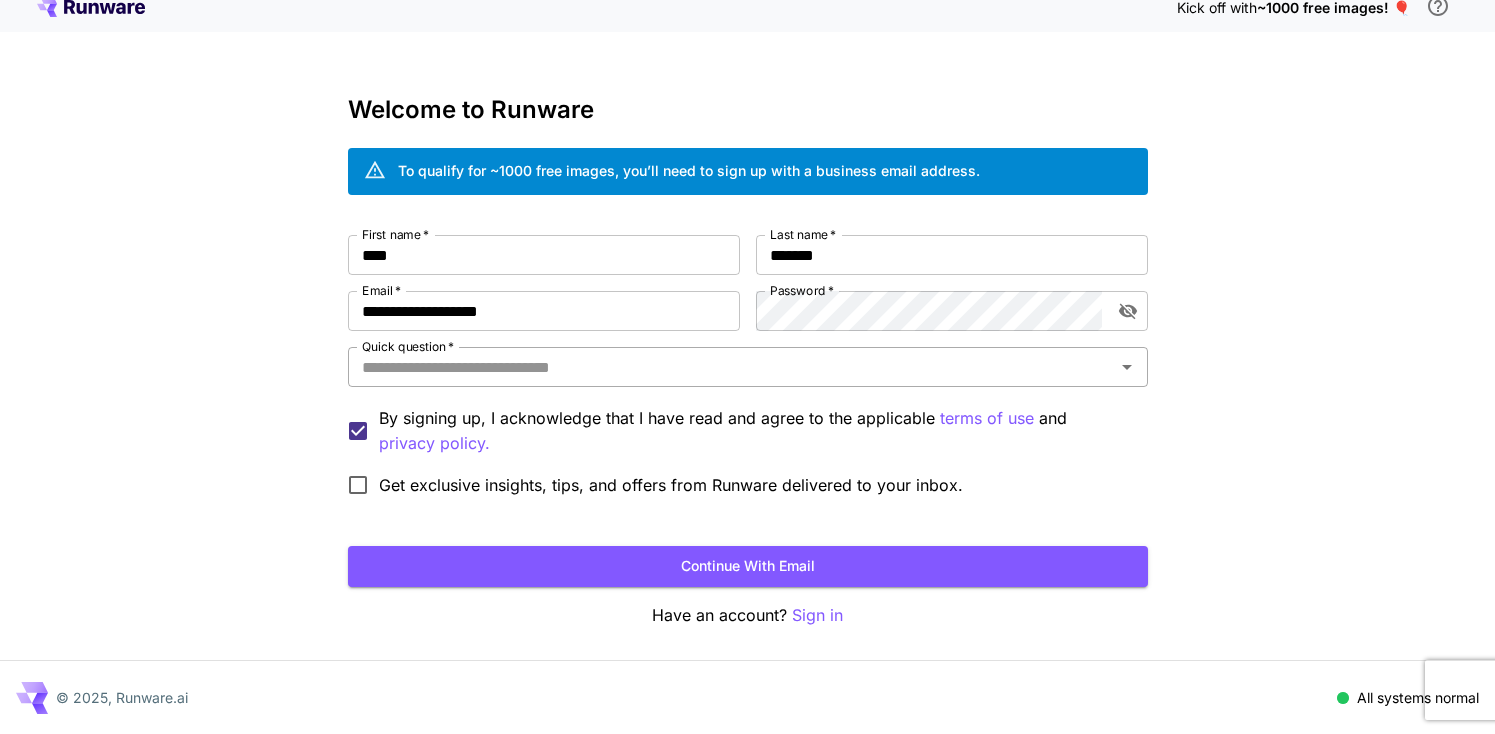 click on "Quick question   *" at bounding box center (731, 367) 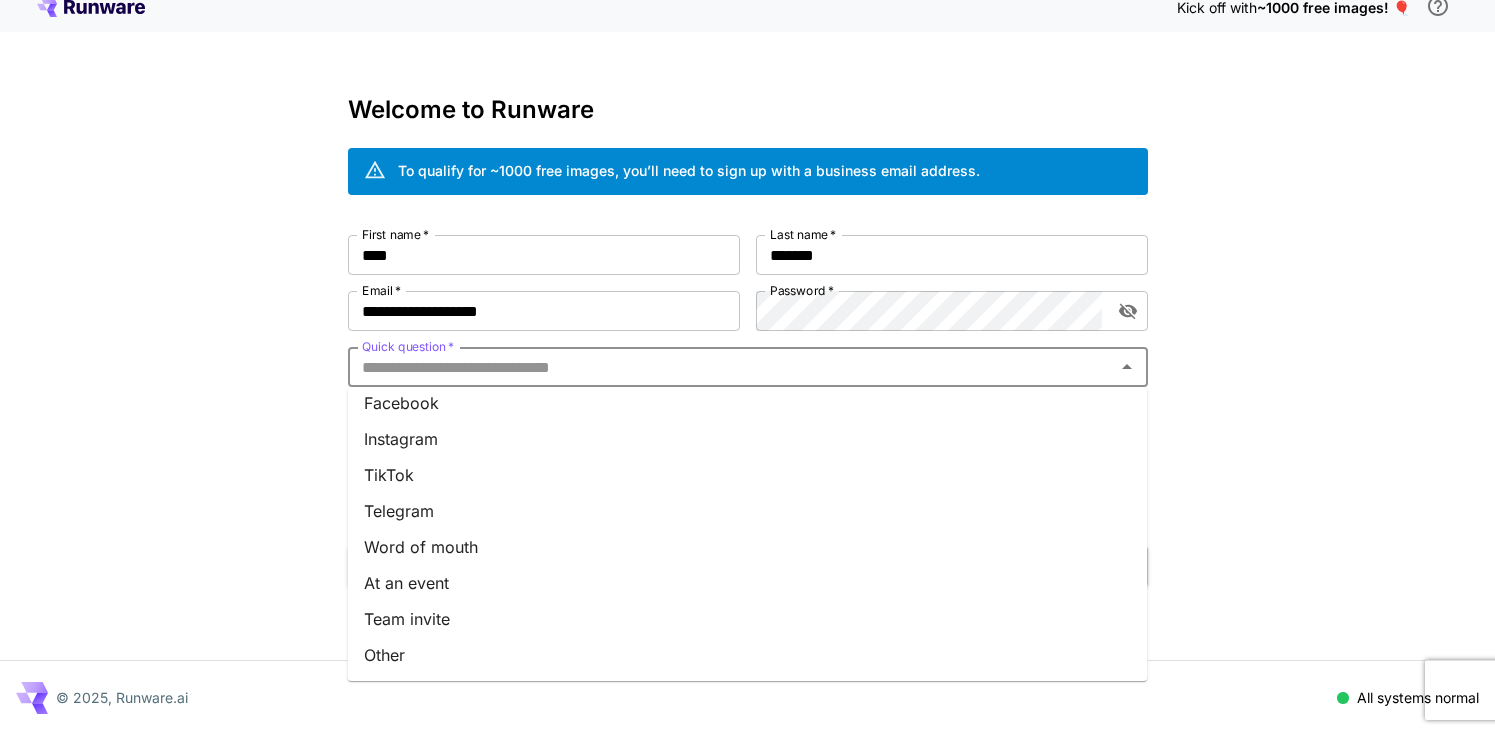 scroll, scrollTop: 262, scrollLeft: 0, axis: vertical 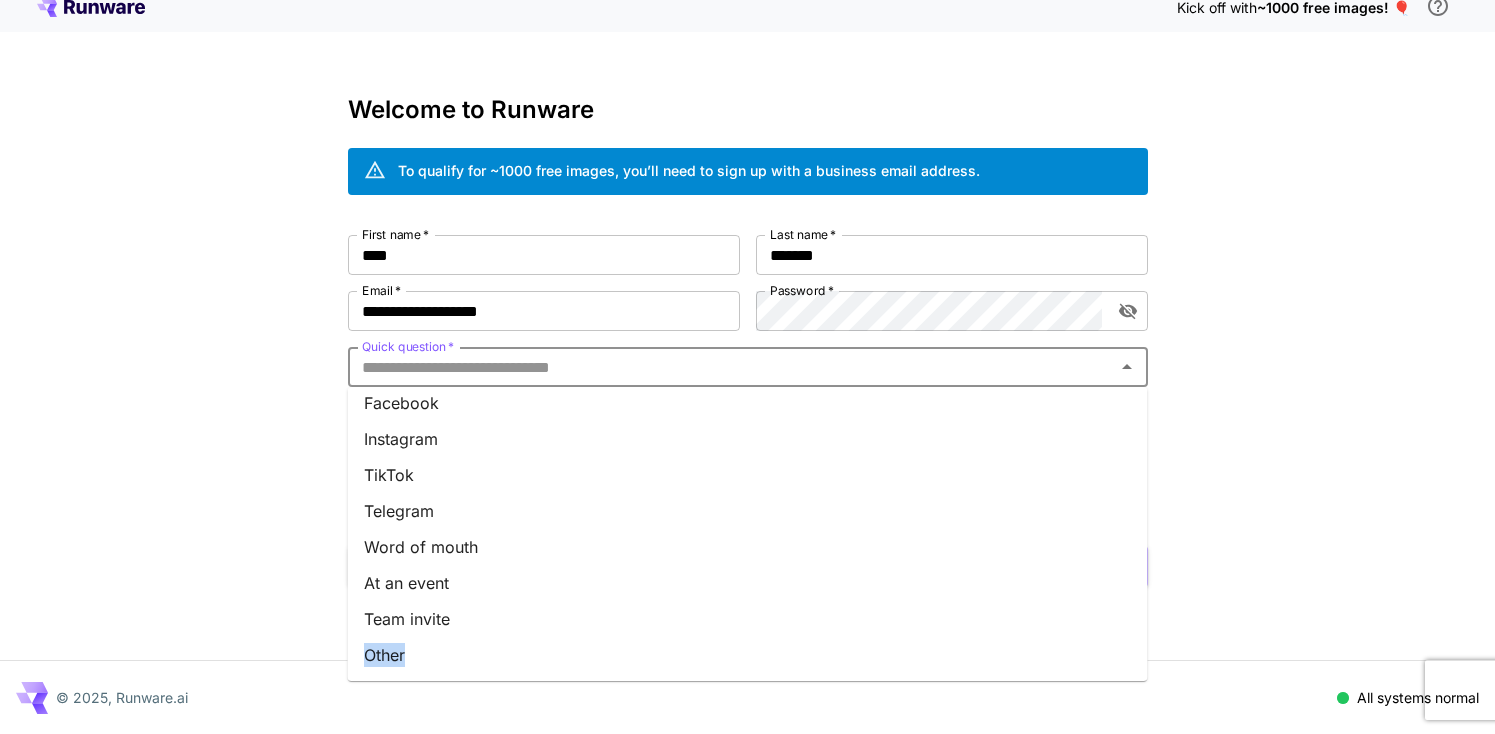 click on "Other" at bounding box center [748, 655] 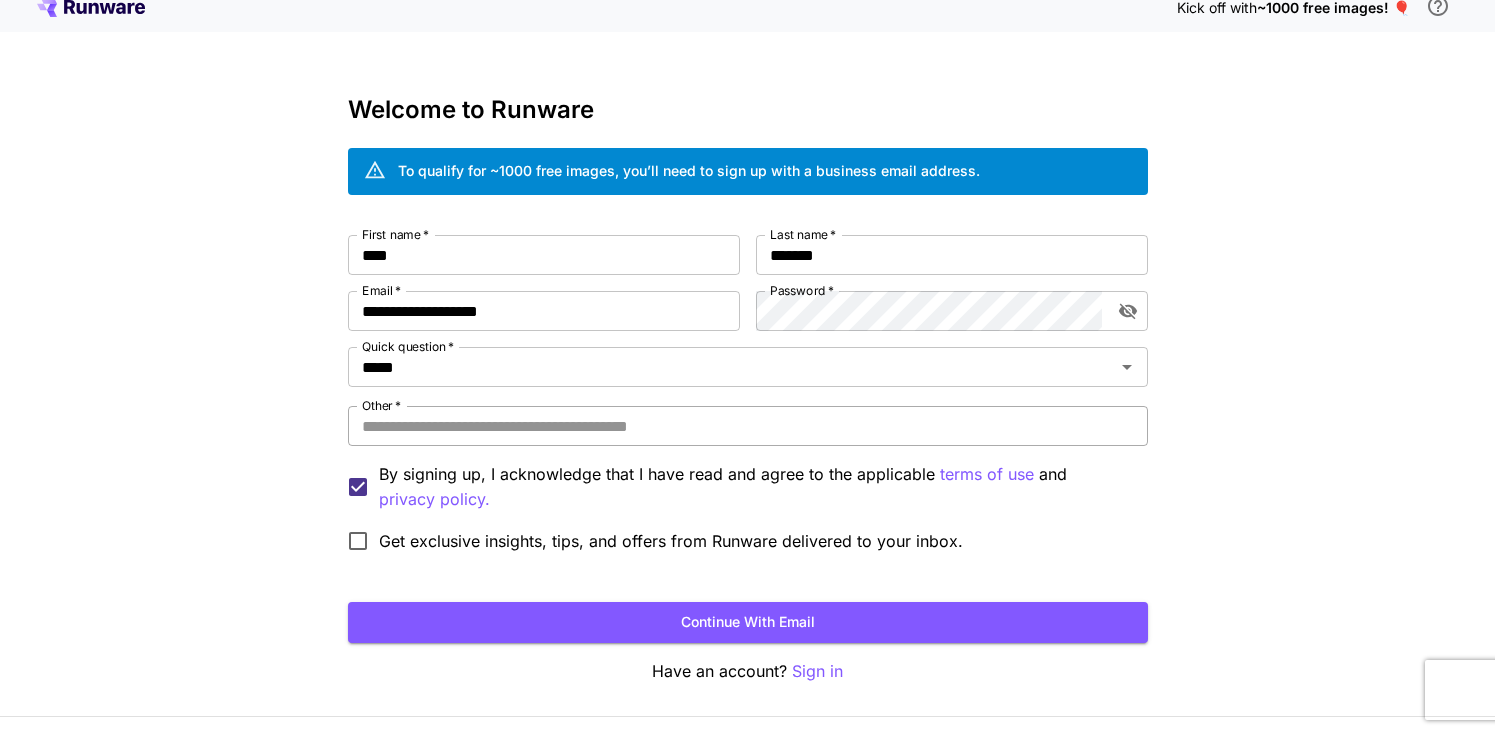 click on "Other   *" at bounding box center [748, 426] 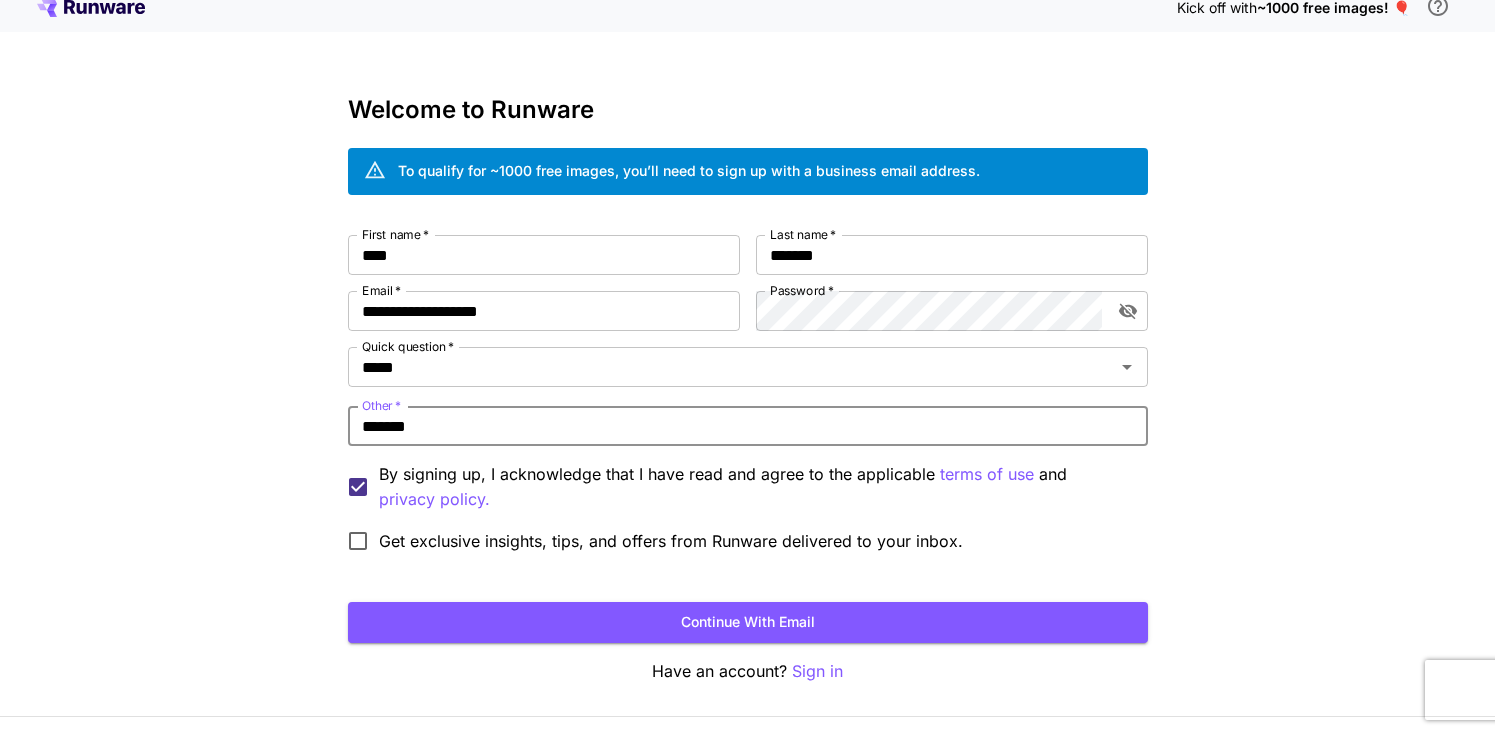 type on "*******" 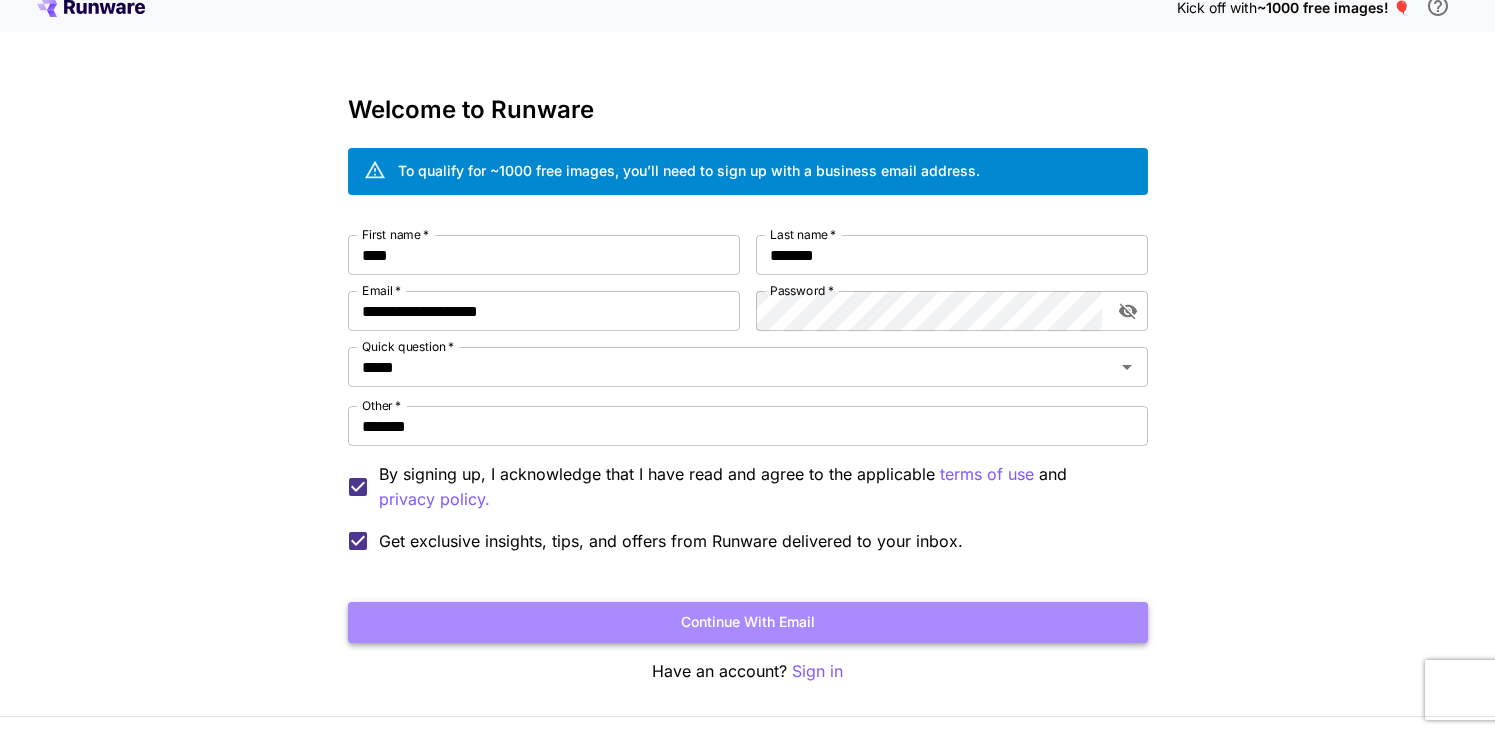 click on "Continue with email" at bounding box center [748, 622] 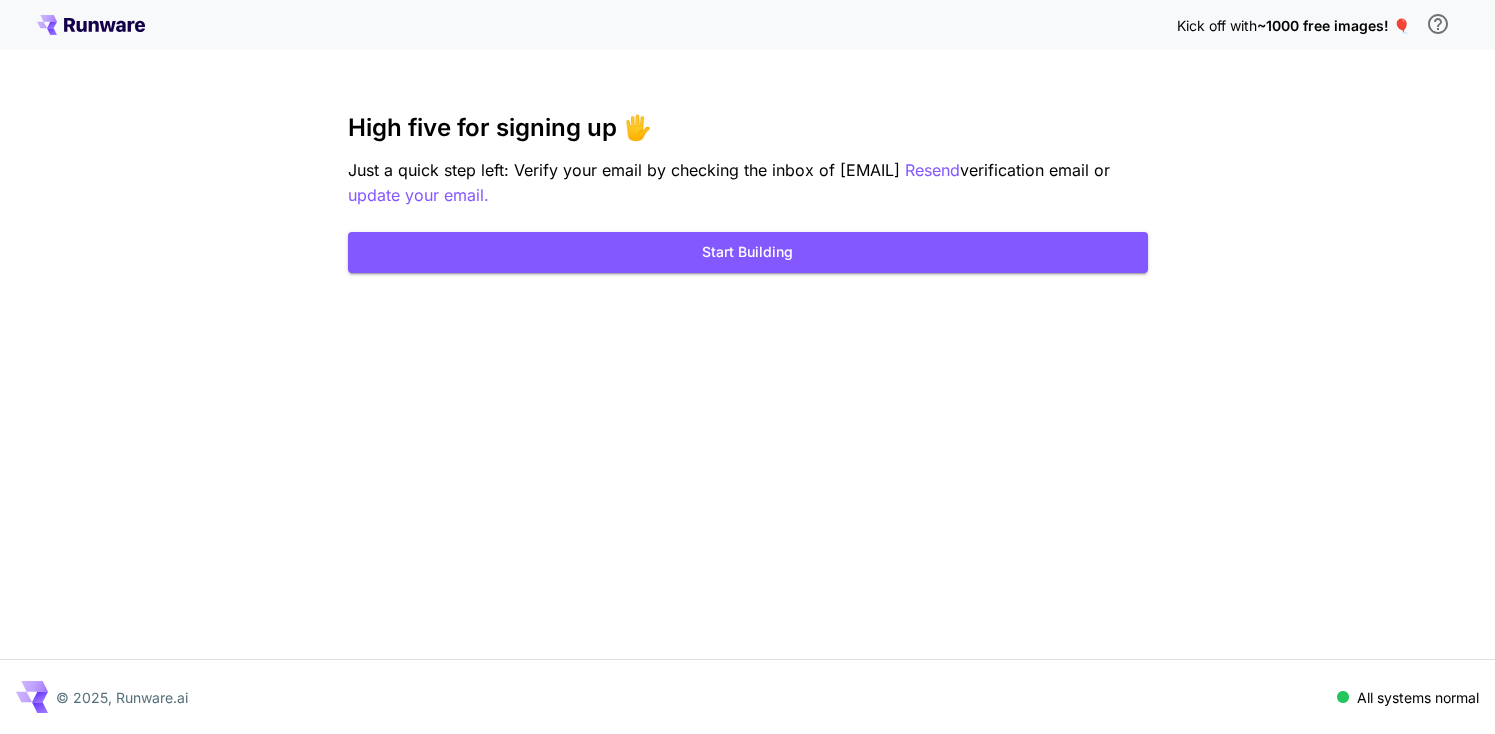 scroll, scrollTop: 0, scrollLeft: 0, axis: both 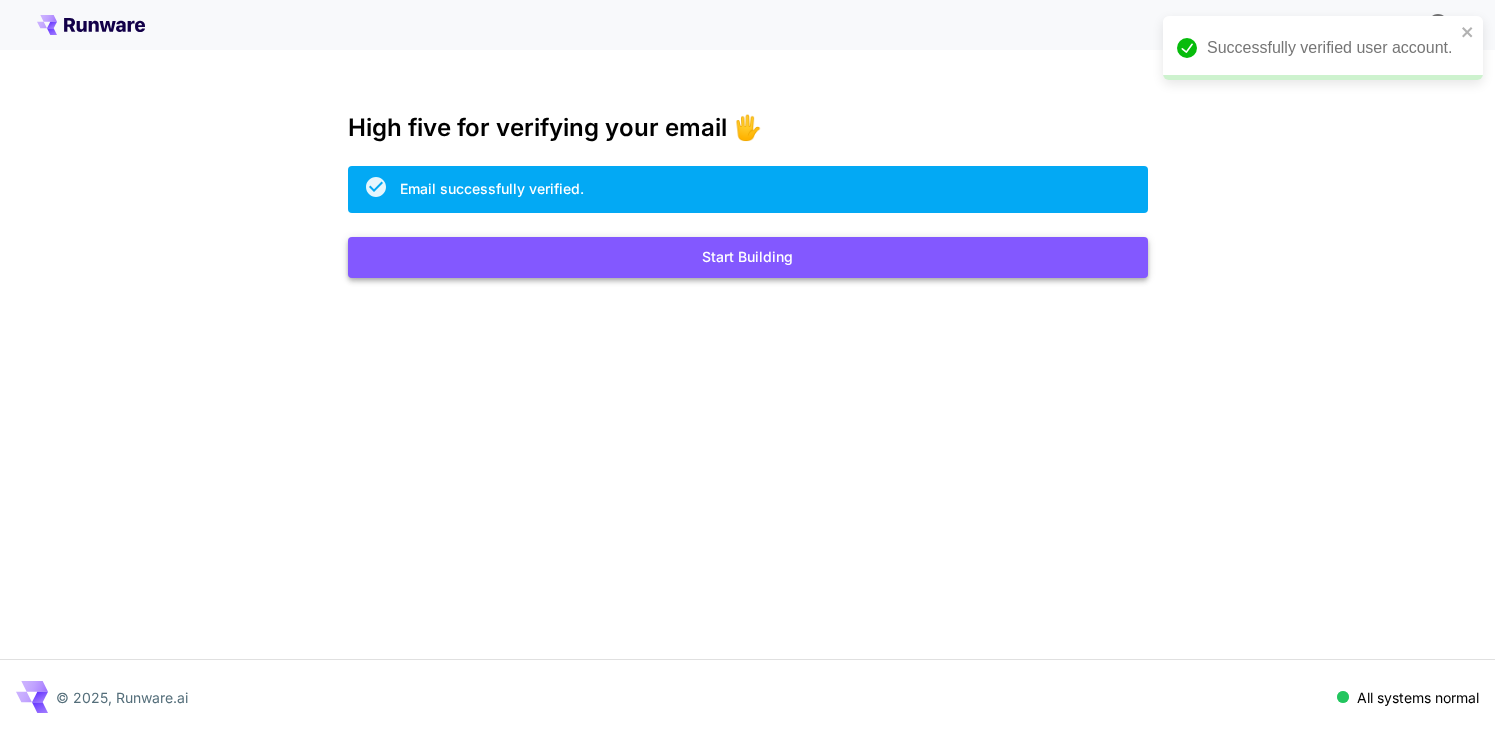 click on "Start Building" at bounding box center [748, 257] 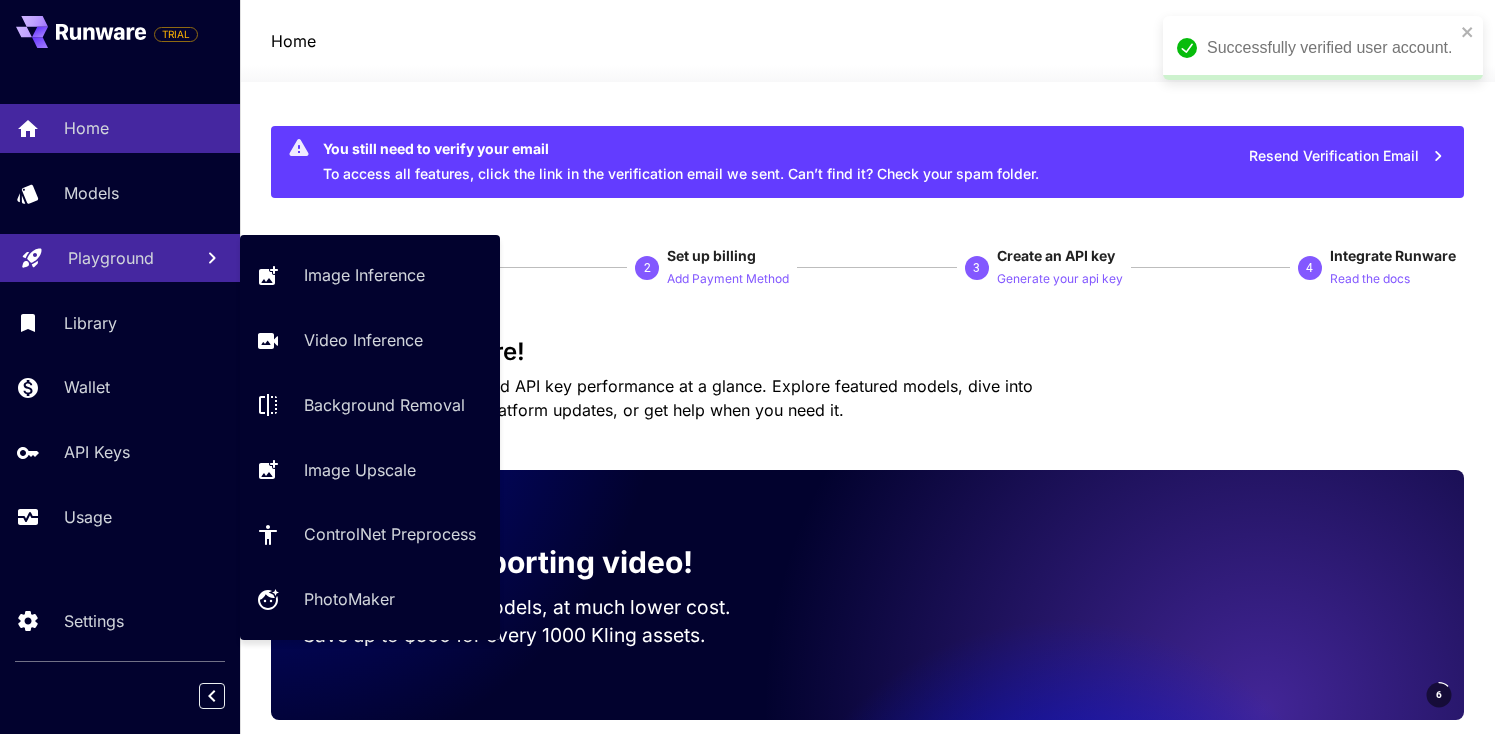 click on "Playground" at bounding box center (120, 258) 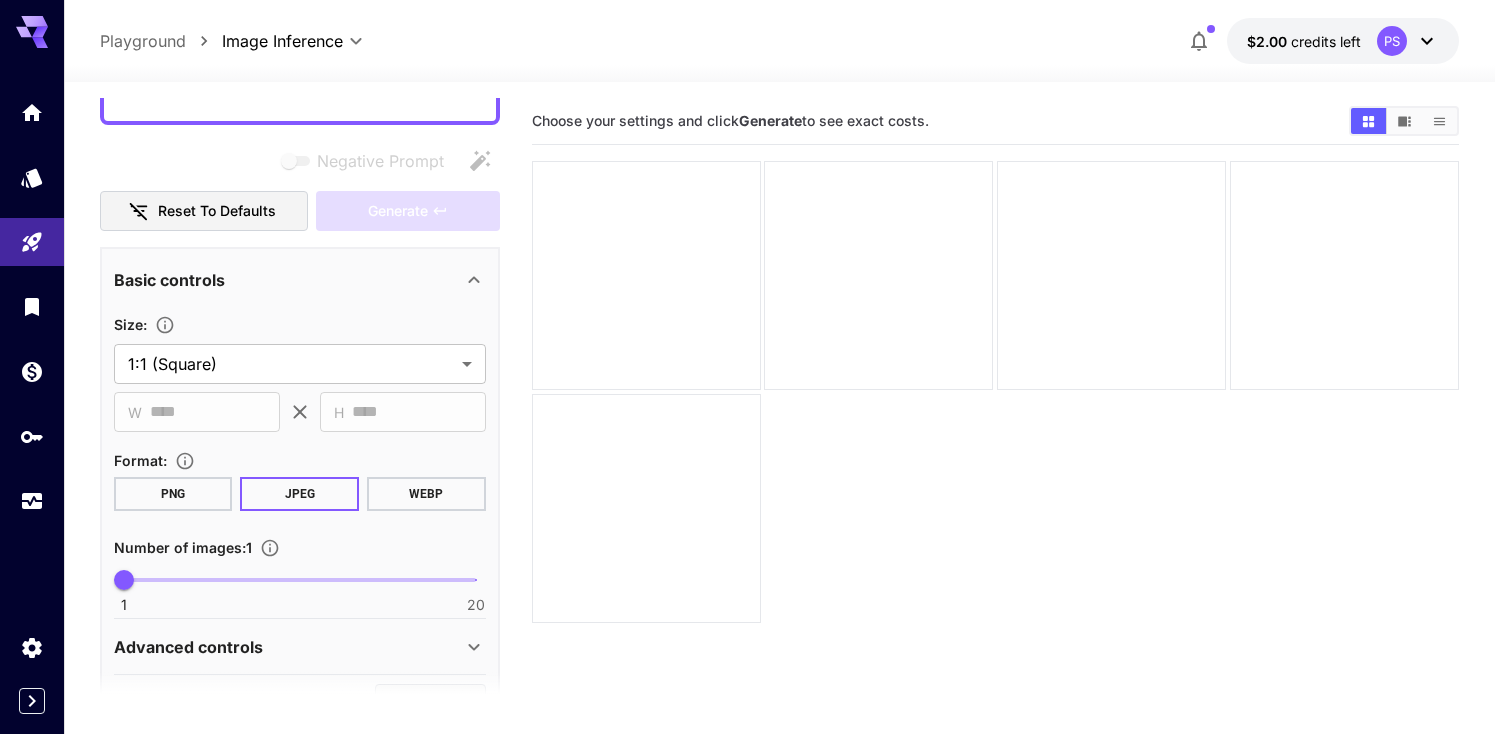 scroll, scrollTop: 162, scrollLeft: 0, axis: vertical 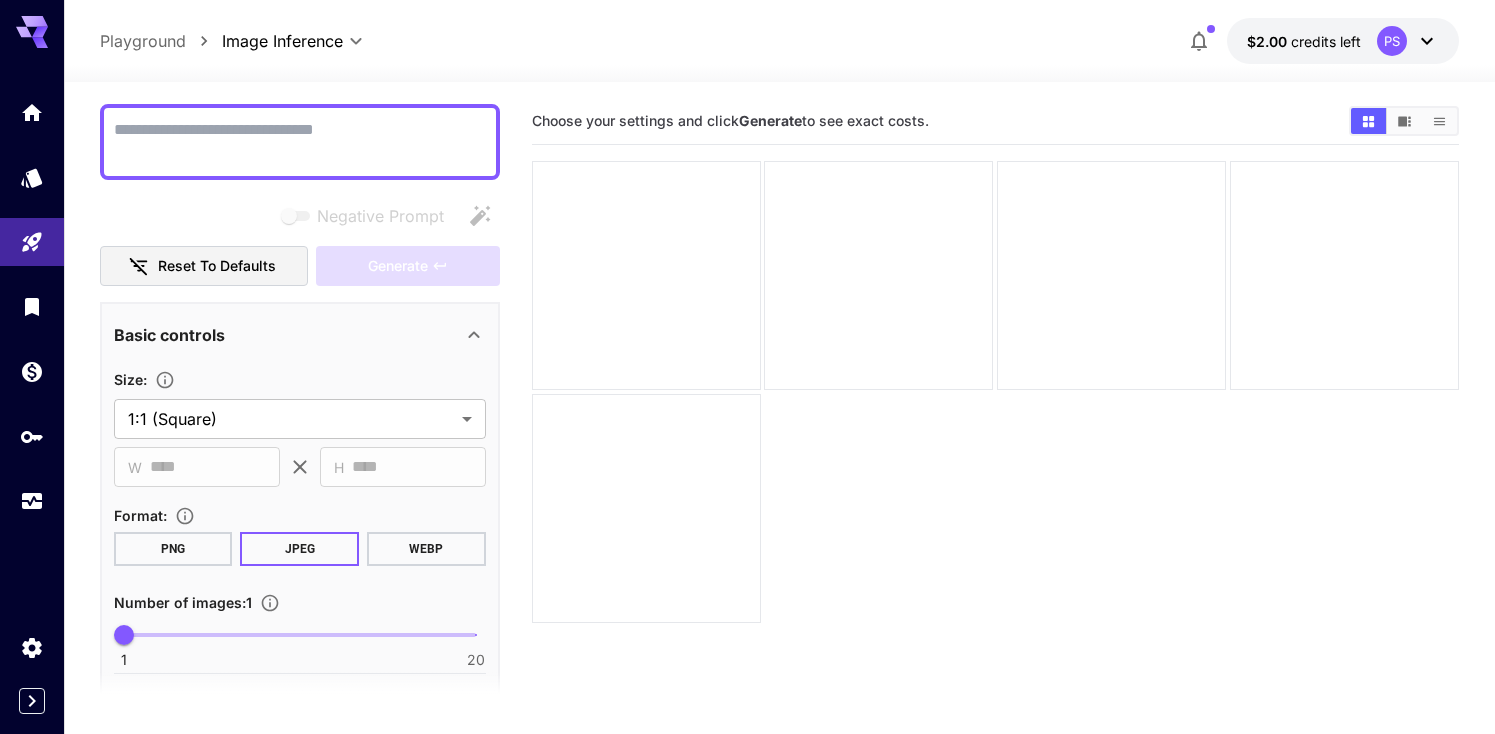 click at bounding box center [779, 70] 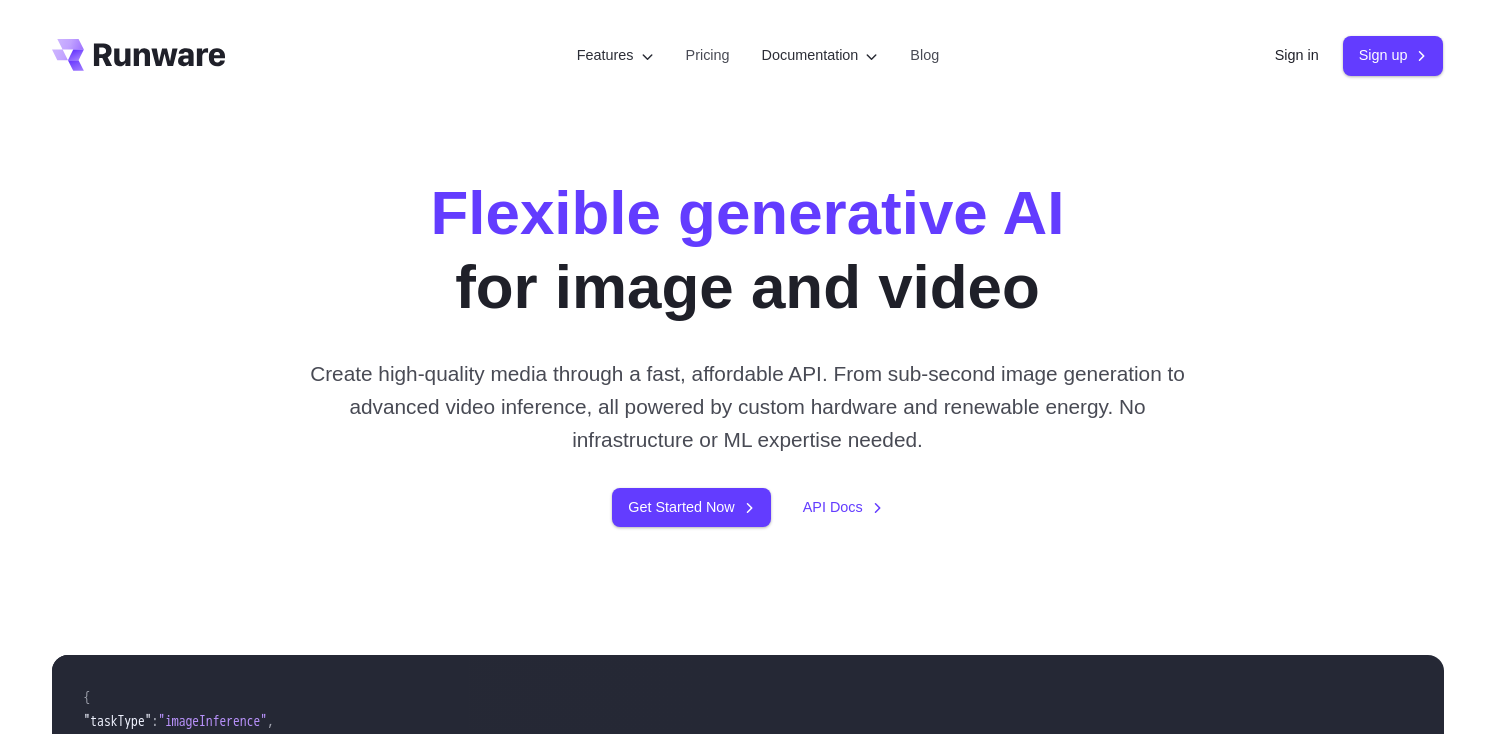 scroll, scrollTop: 0, scrollLeft: 0, axis: both 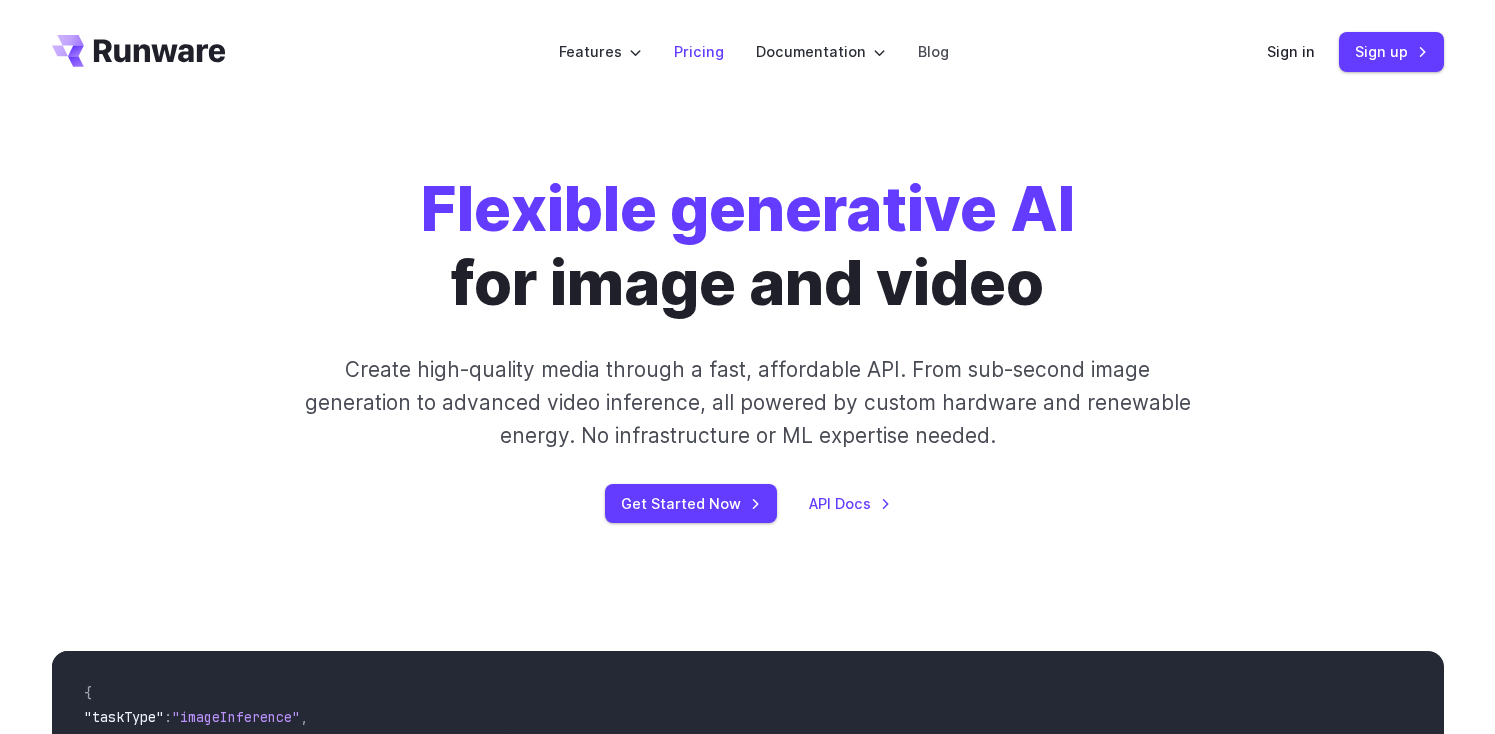 click on "Pricing" at bounding box center [699, 51] 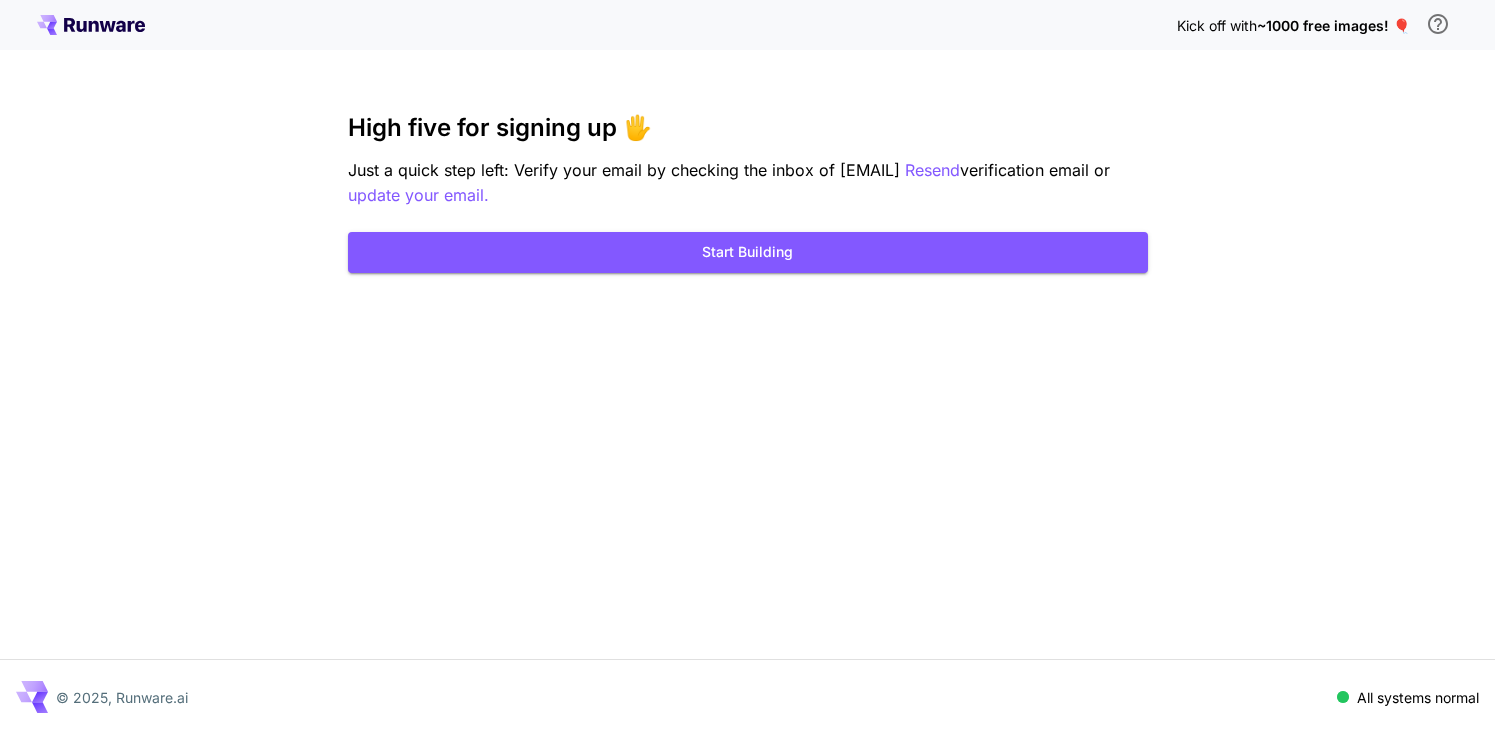 scroll, scrollTop: 0, scrollLeft: 0, axis: both 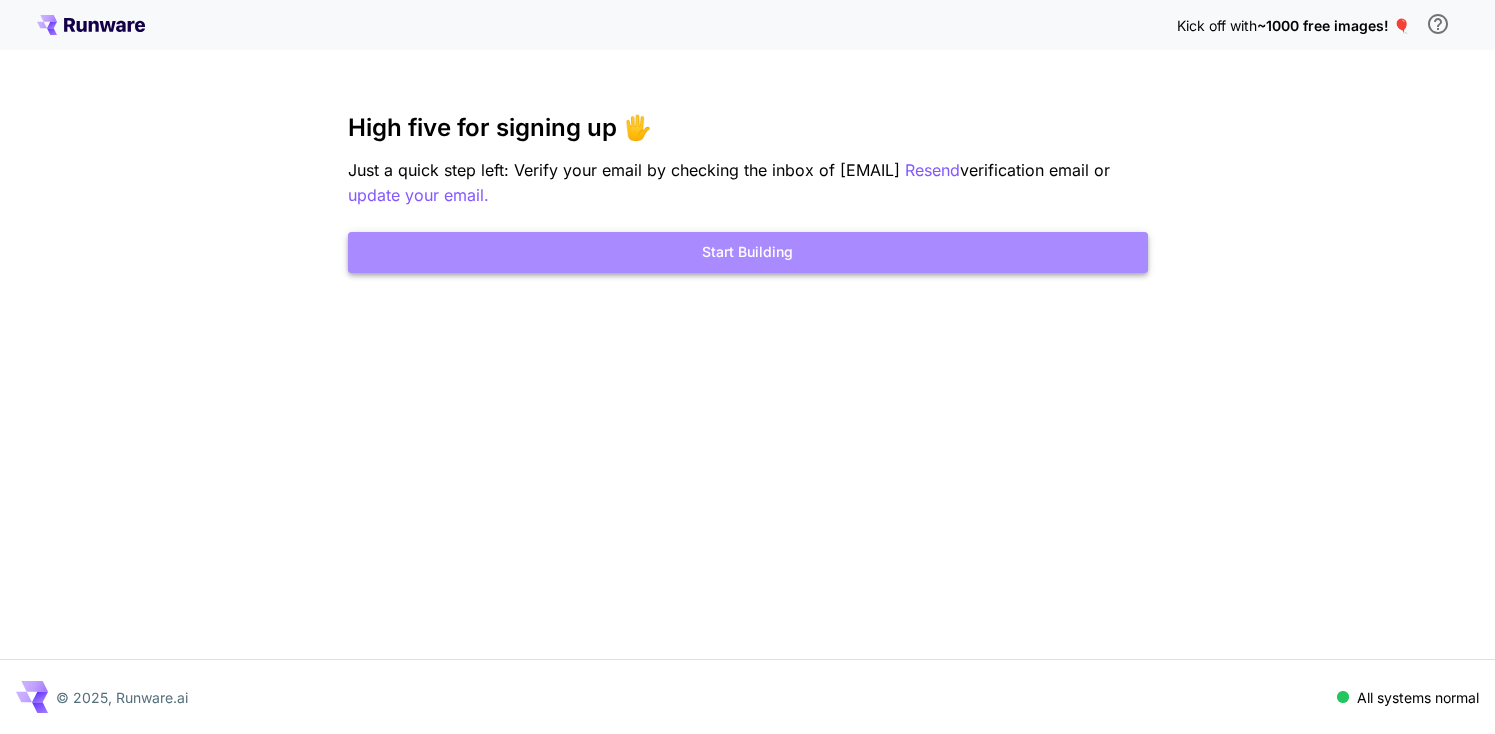 click on "Start Building" at bounding box center [748, 252] 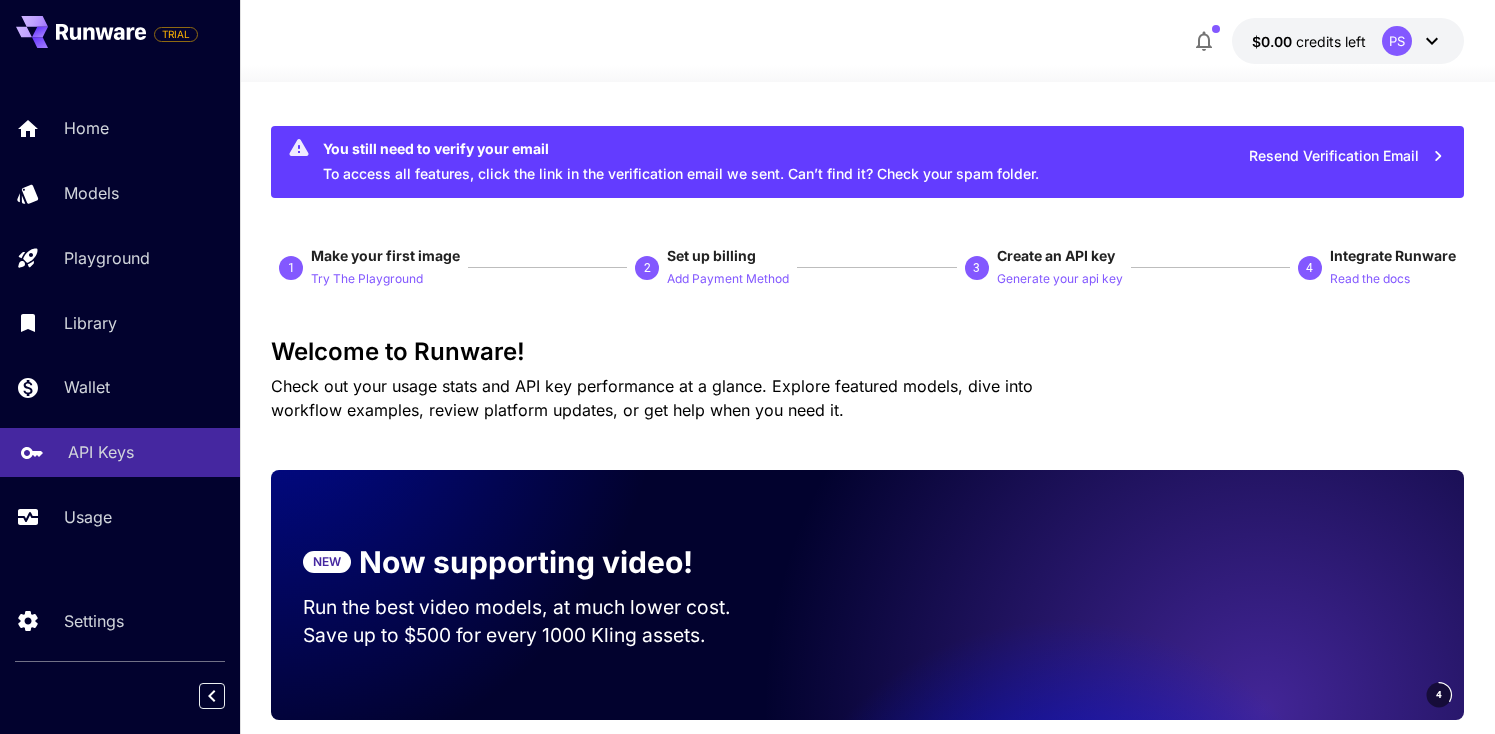 click on "API Keys" at bounding box center [101, 452] 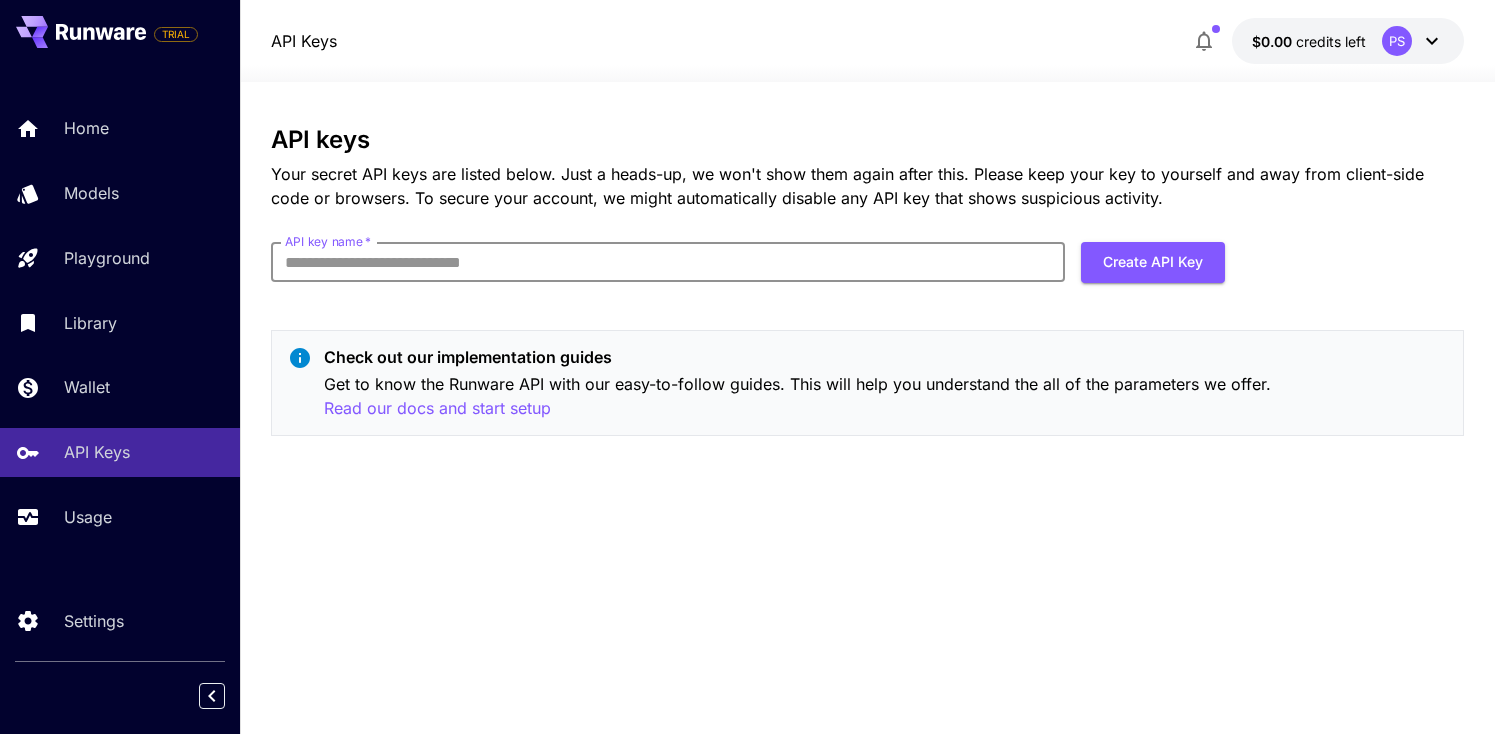 click on "API key name   *" at bounding box center [668, 262] 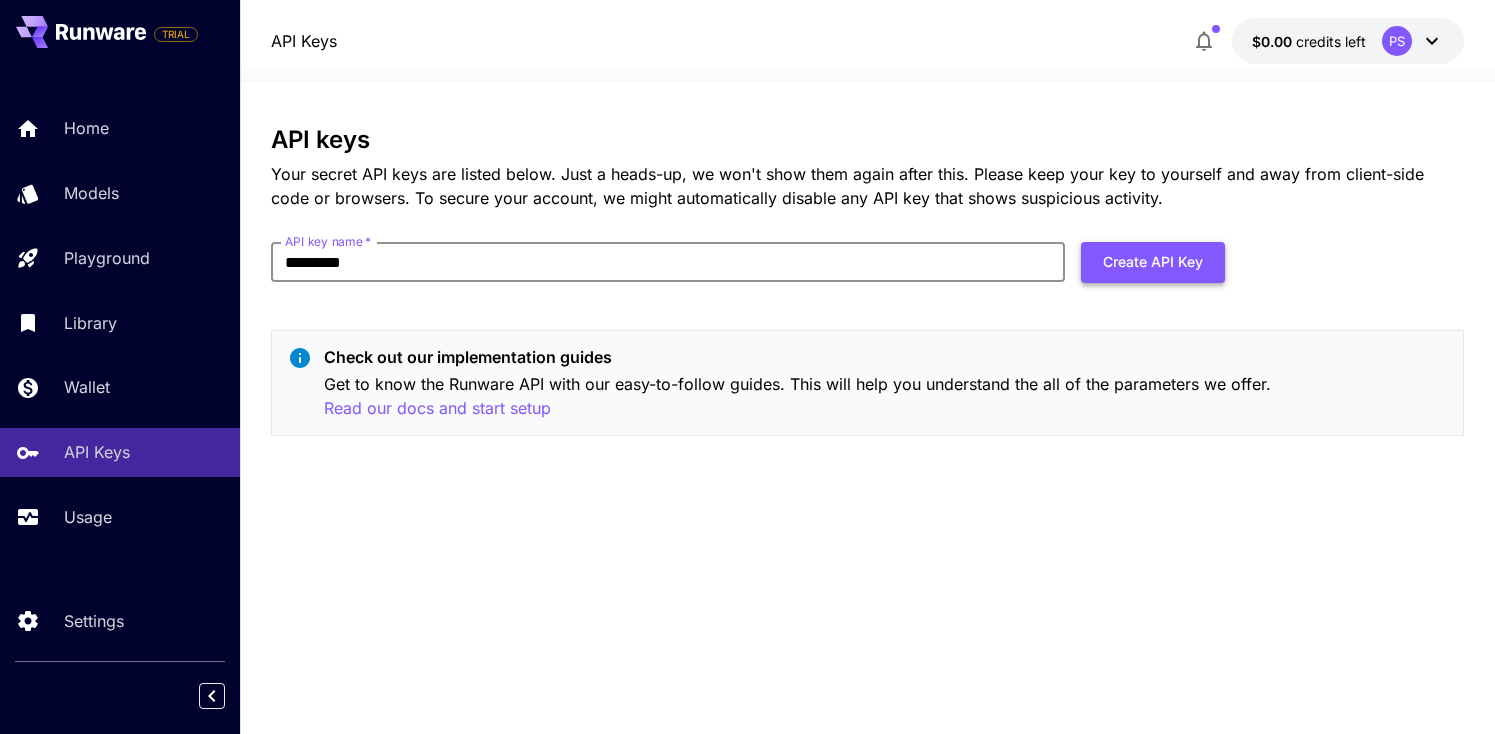 type on "*********" 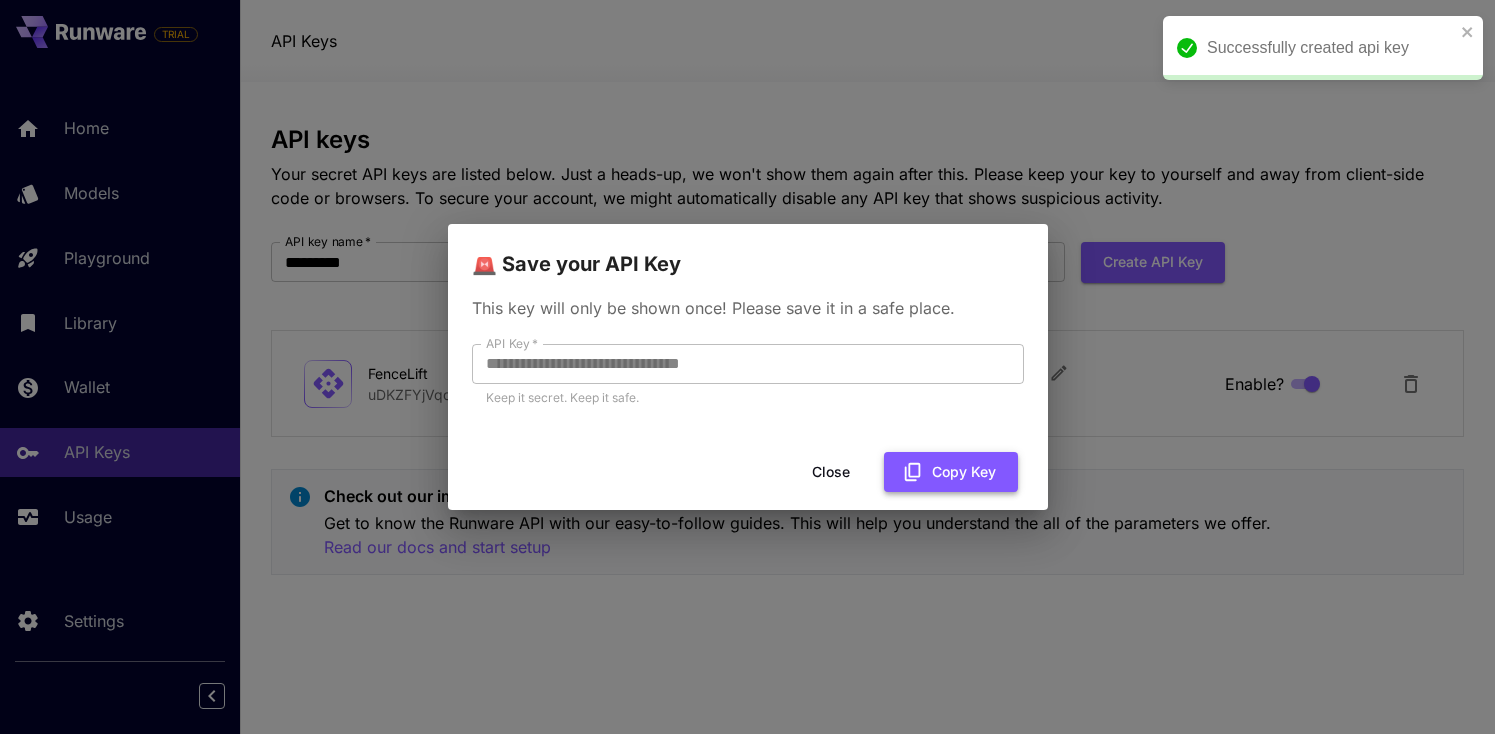 click on "Copy Key" at bounding box center (951, 472) 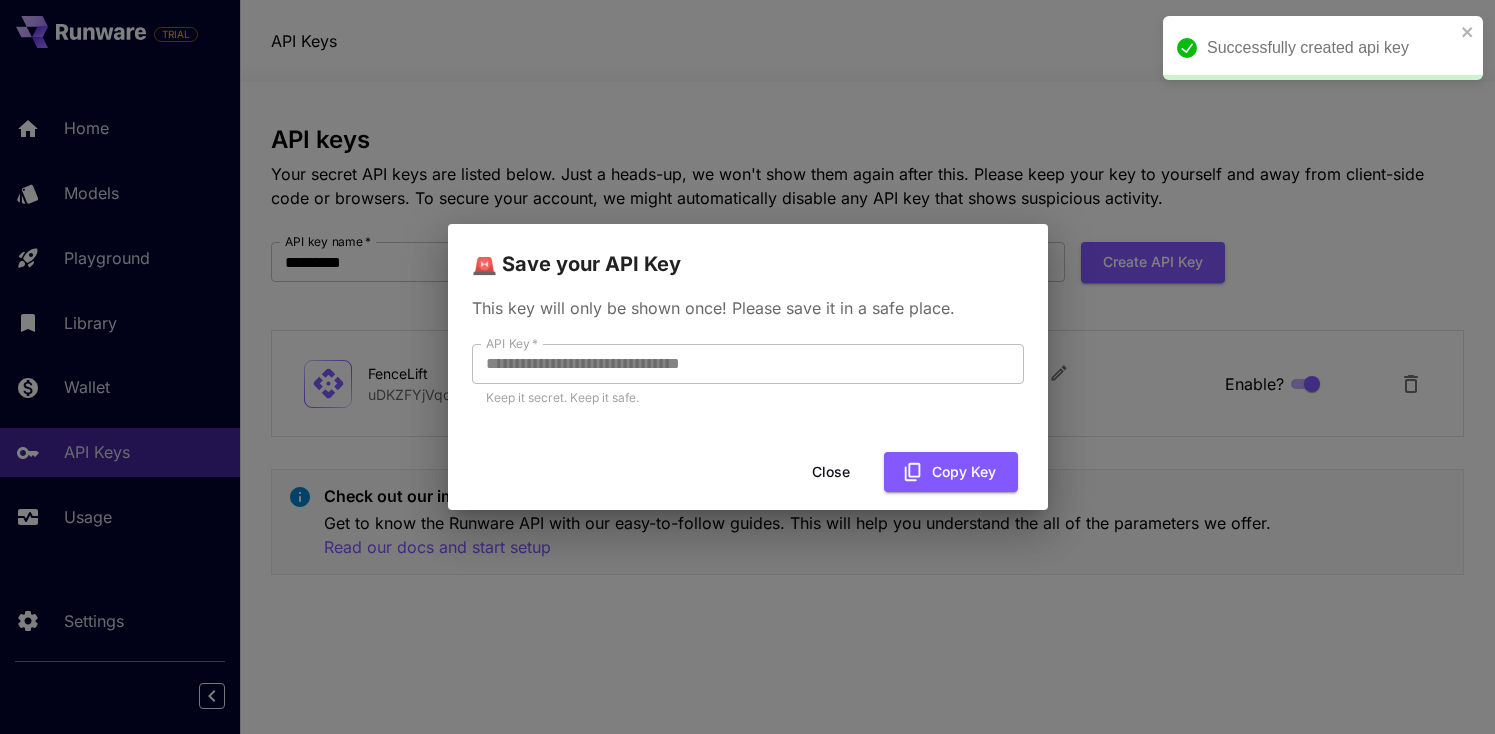 click on "**********" at bounding box center (747, 367) 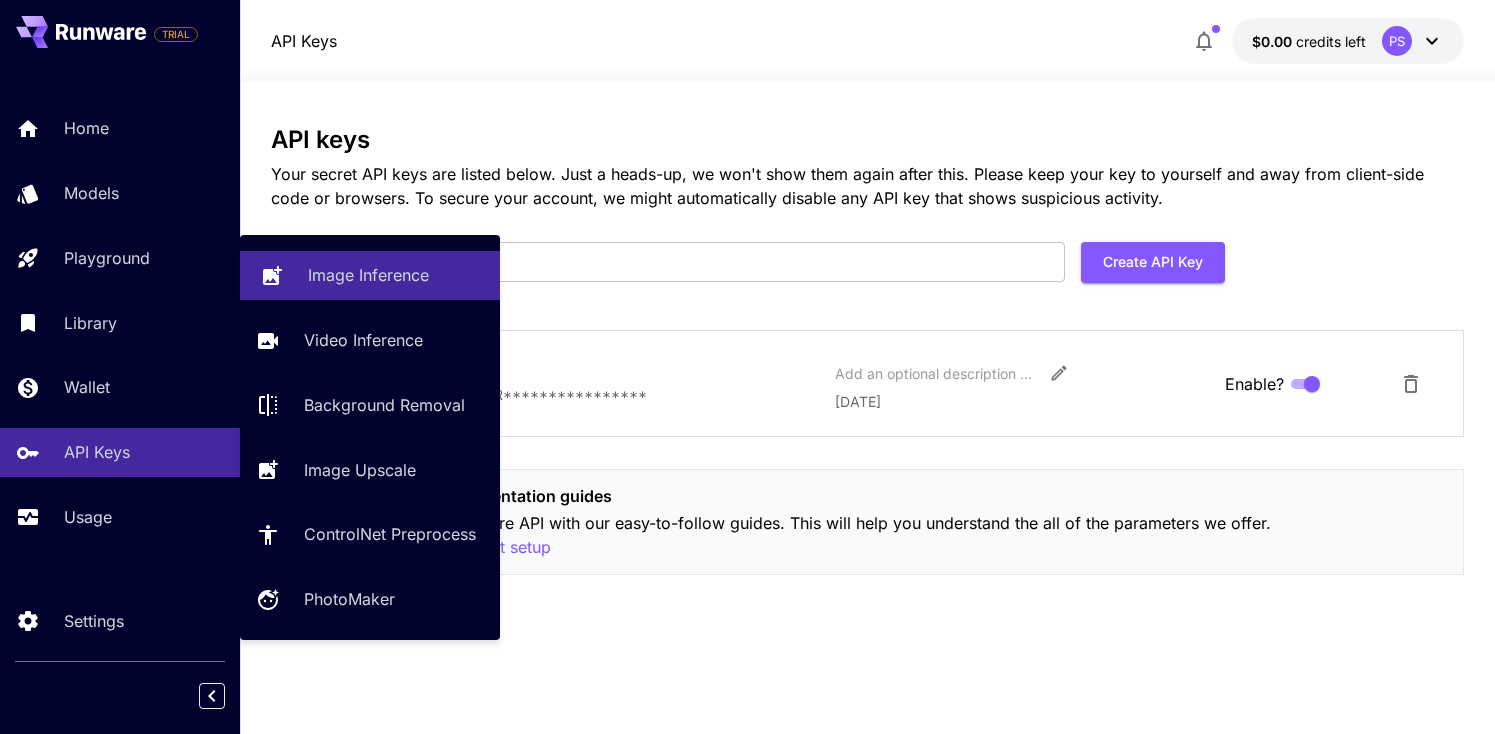 click on "Image Inference" at bounding box center (368, 275) 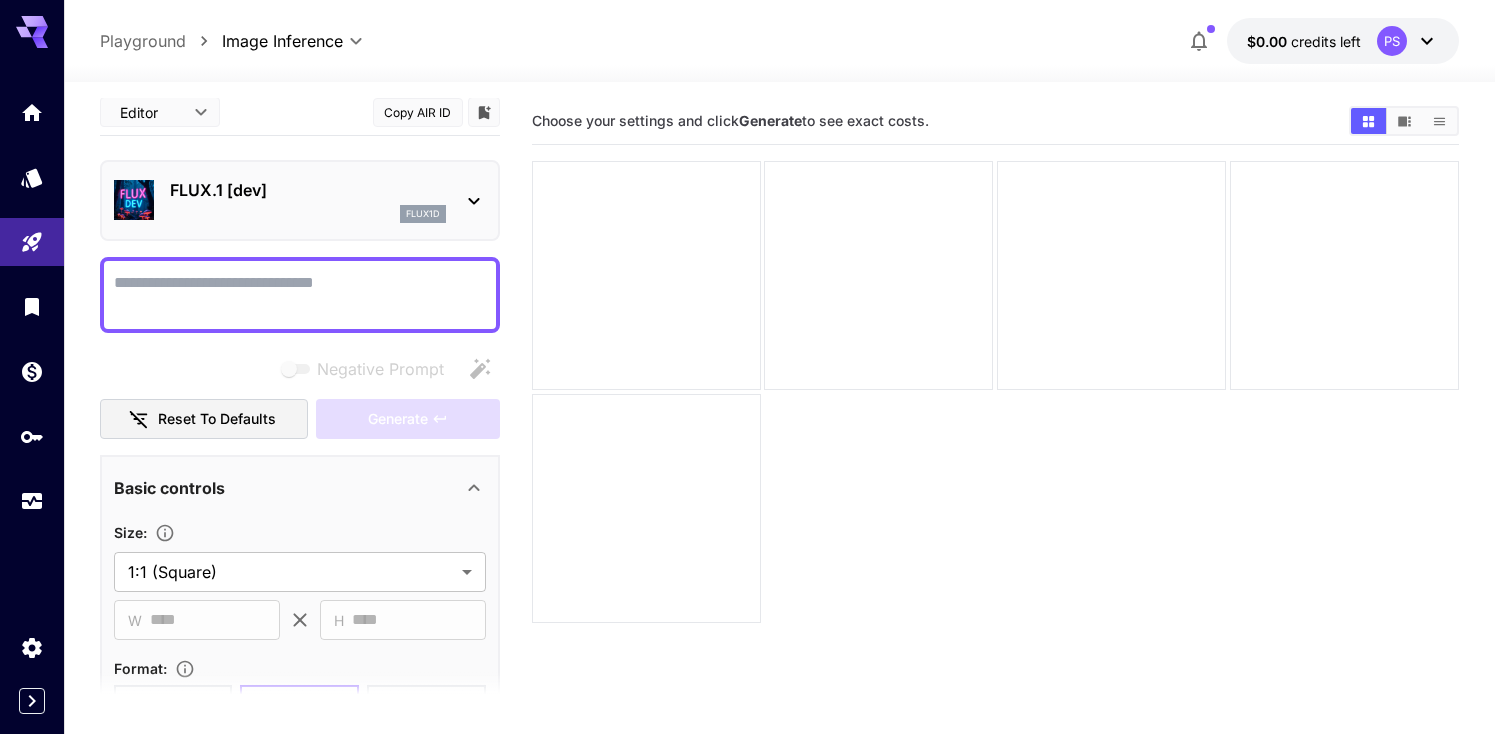 scroll, scrollTop: 0, scrollLeft: 0, axis: both 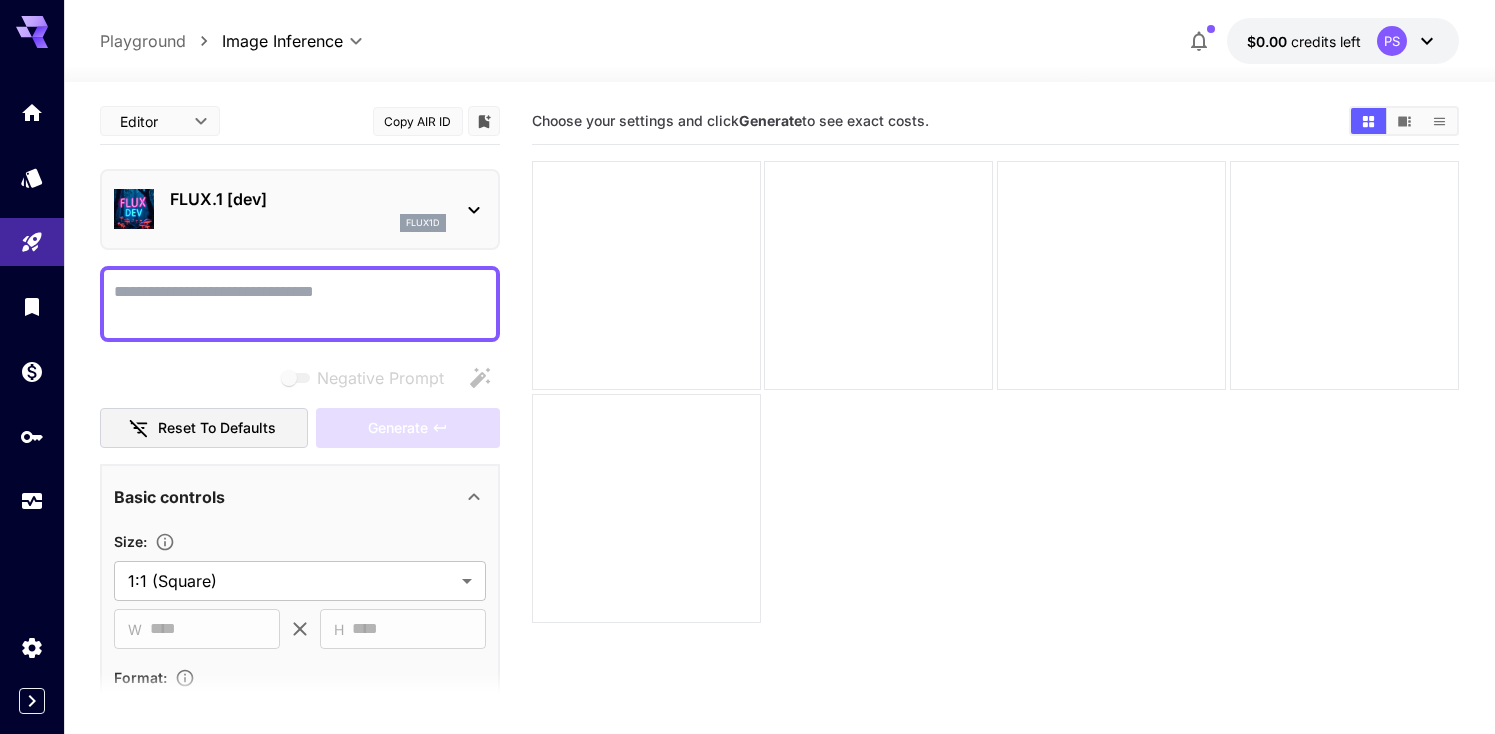 click on "**********" at bounding box center [747, 446] 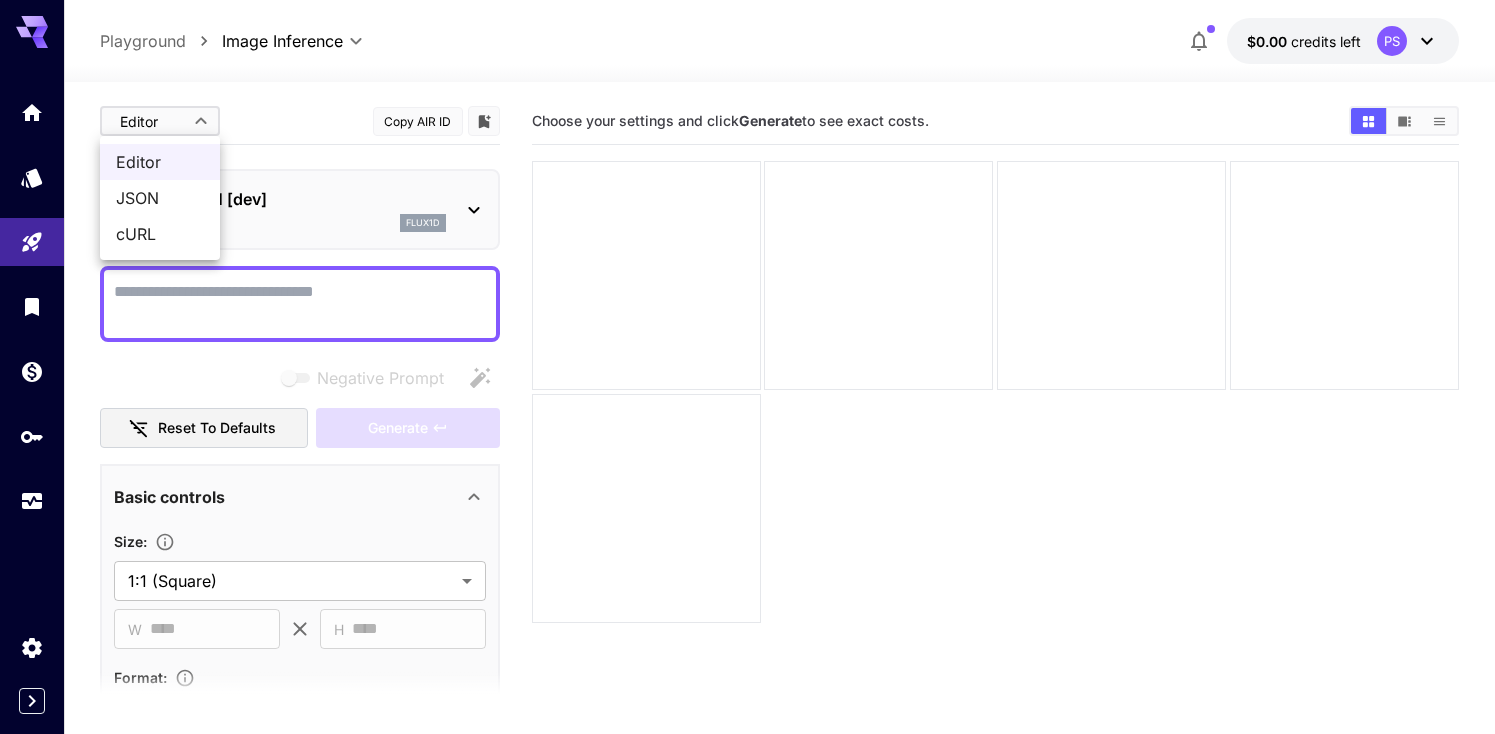 click at bounding box center [747, 367] 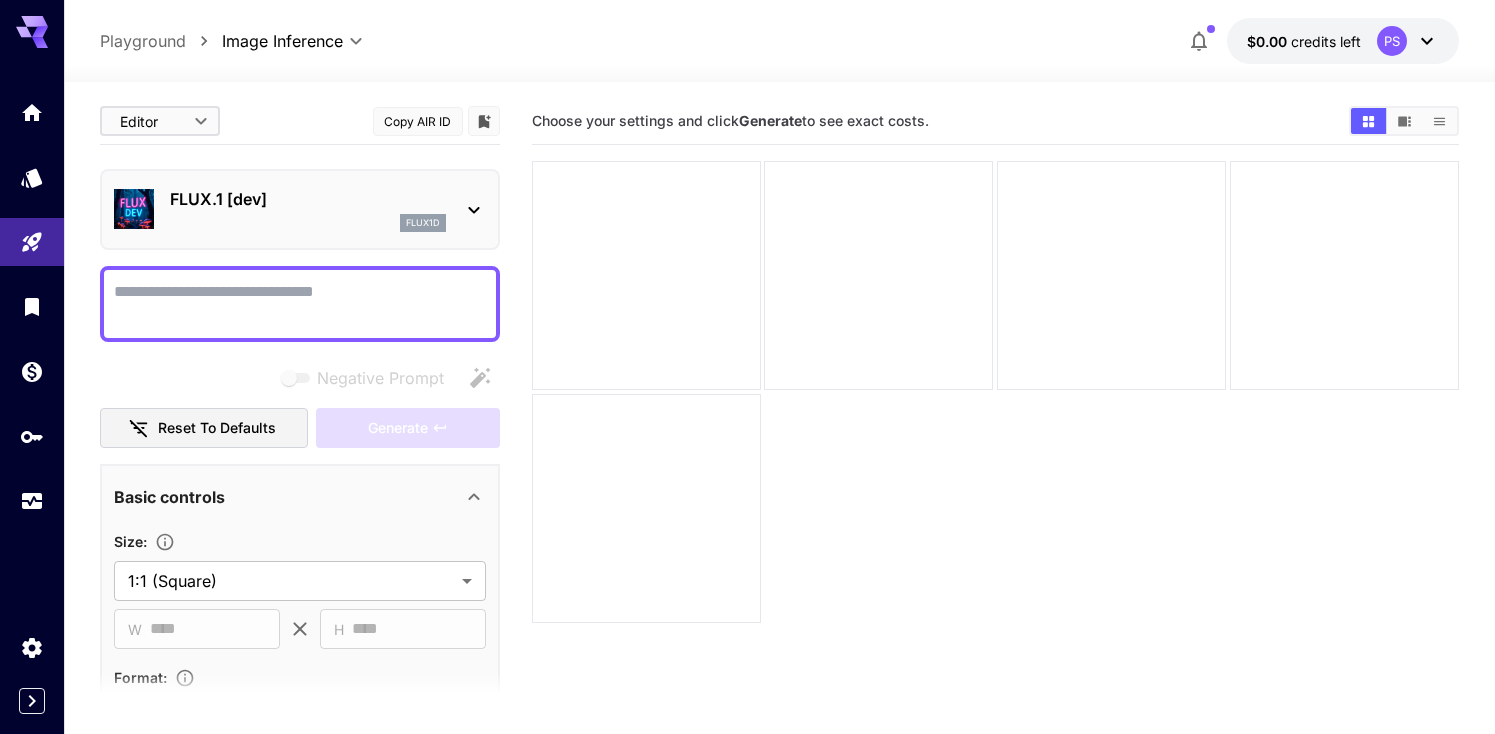 click on "Negative Prompt" at bounding box center (300, 304) 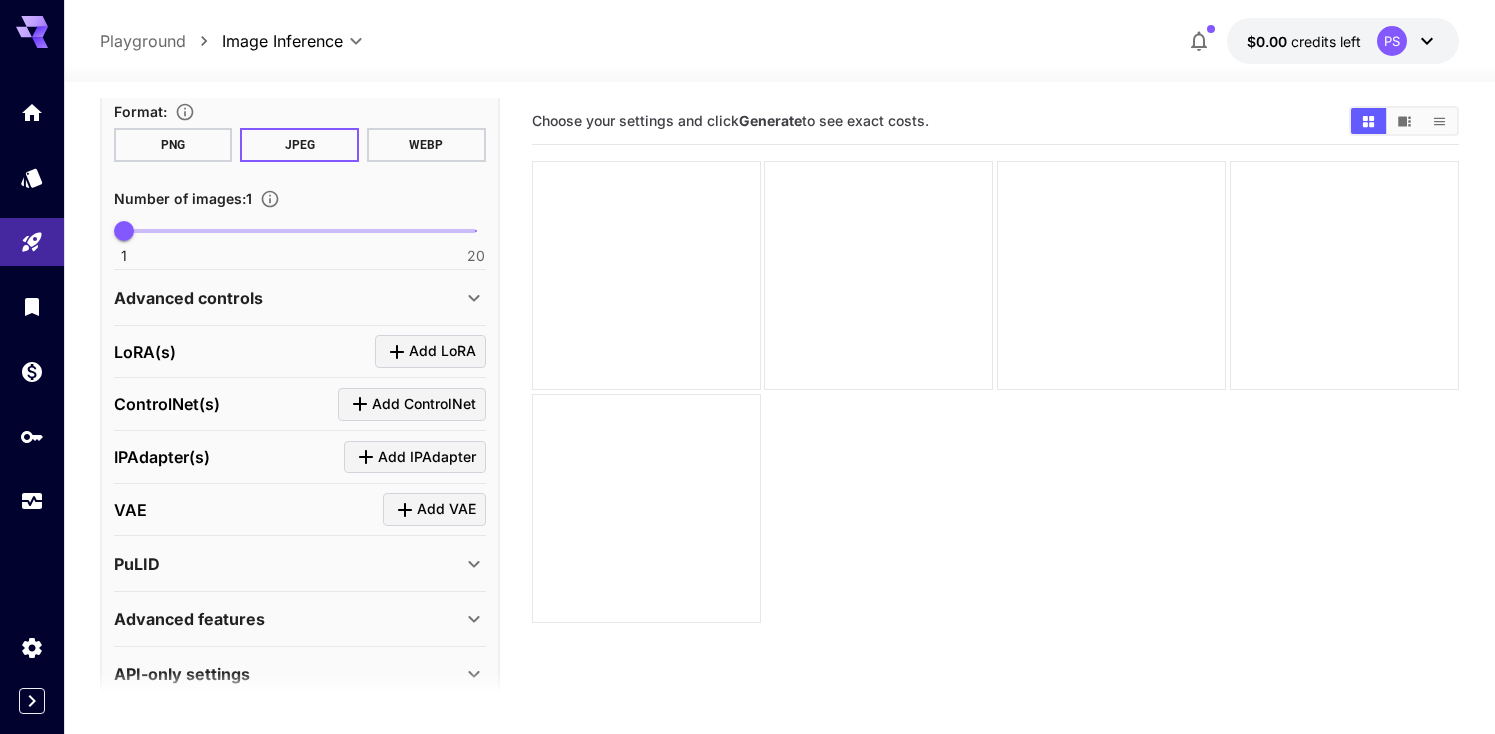 scroll, scrollTop: 597, scrollLeft: 0, axis: vertical 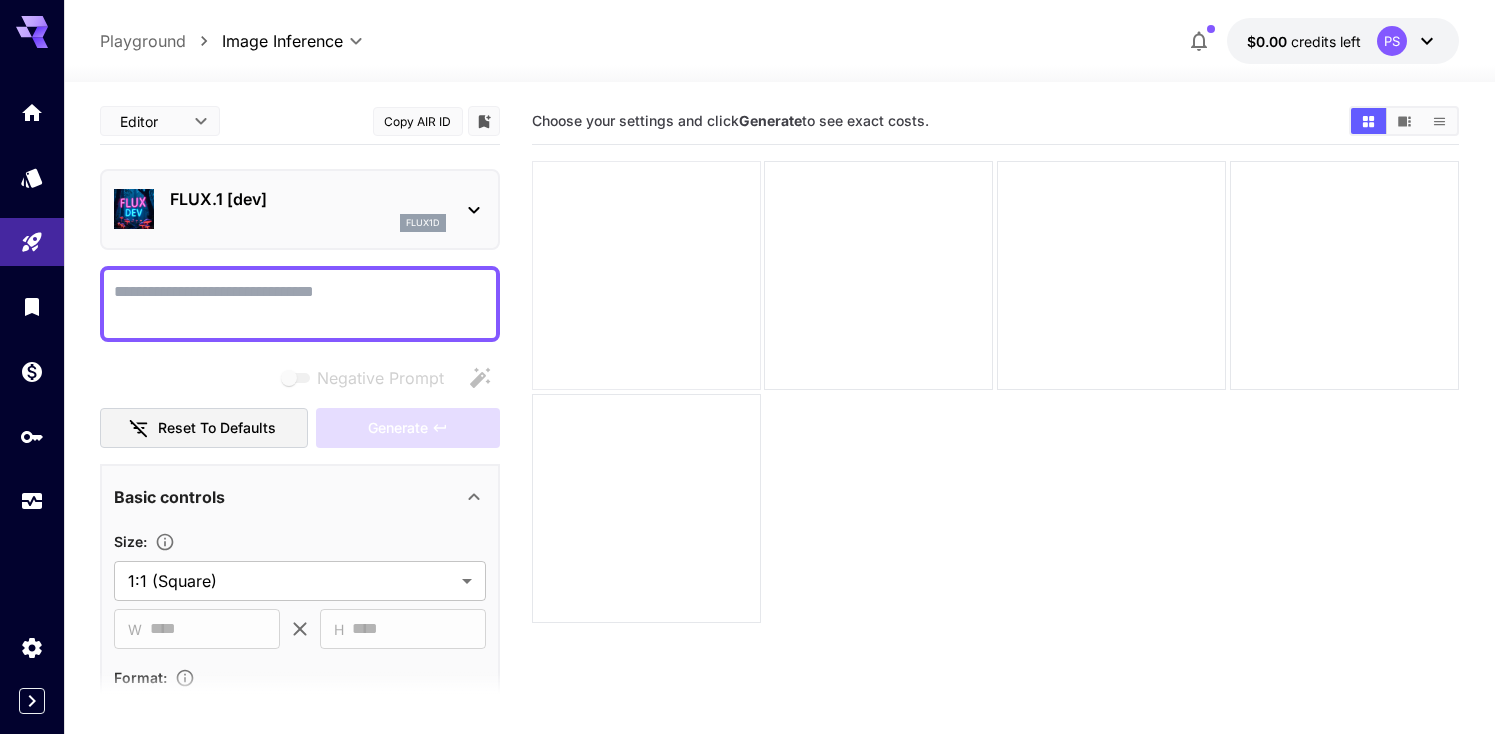 click at bounding box center [646, 275] 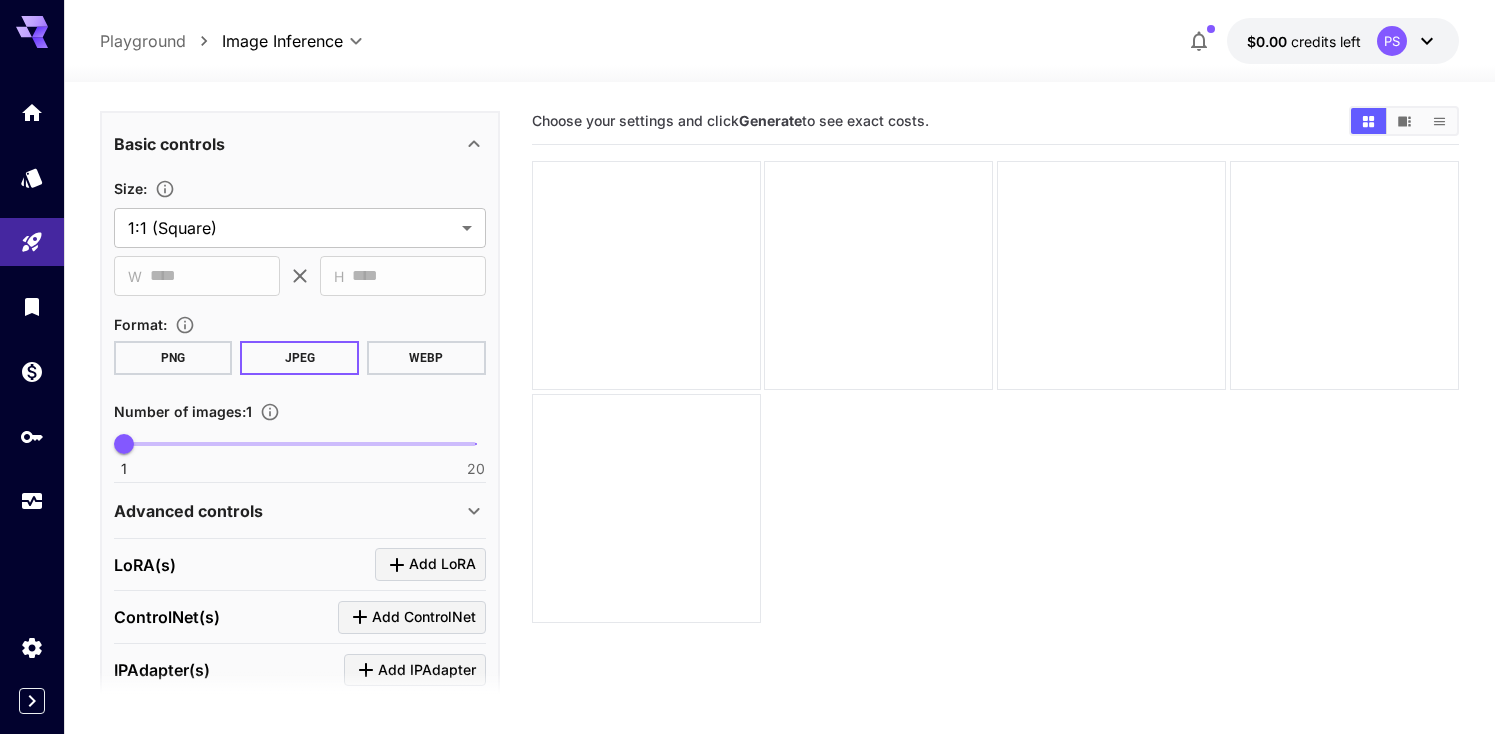 scroll, scrollTop: 394, scrollLeft: 0, axis: vertical 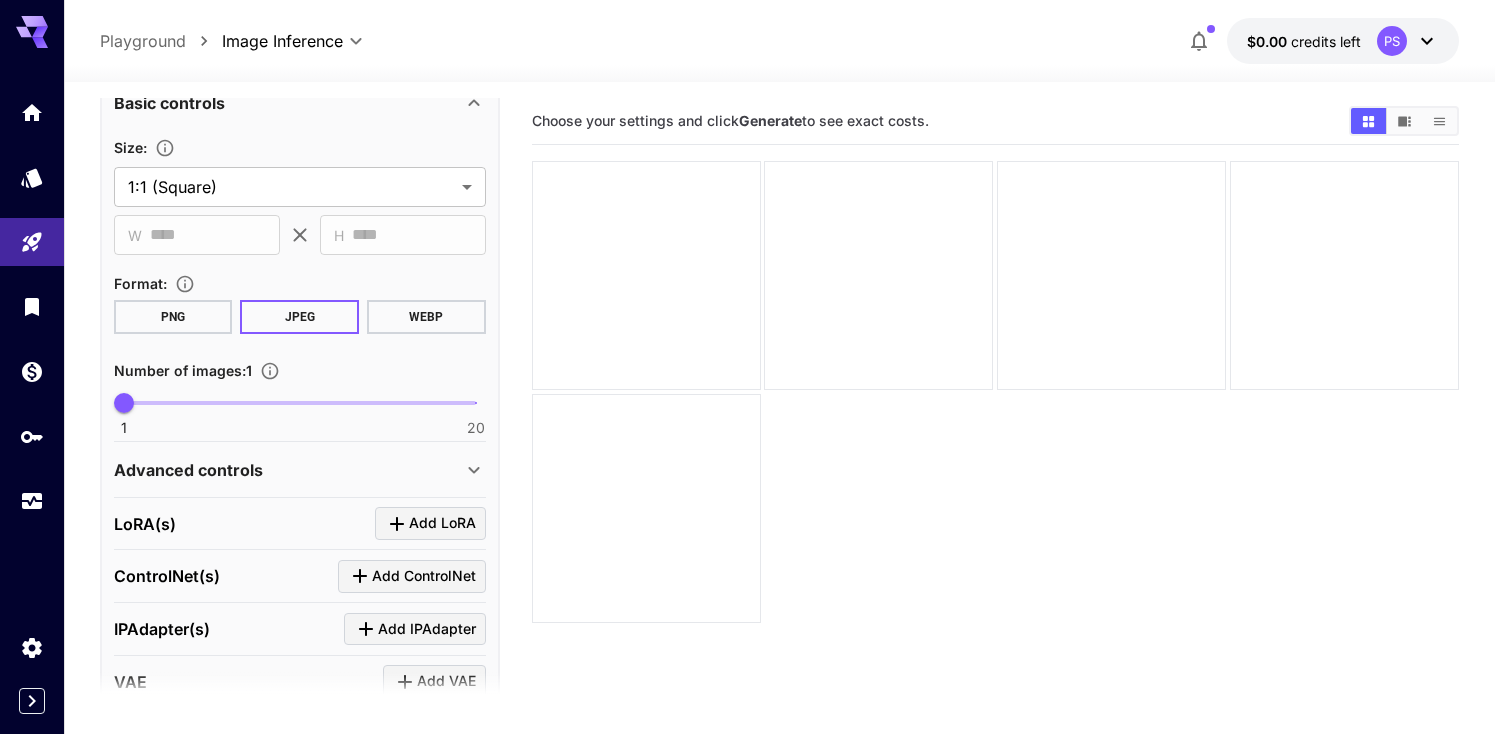 click on "**********" at bounding box center [747, 446] 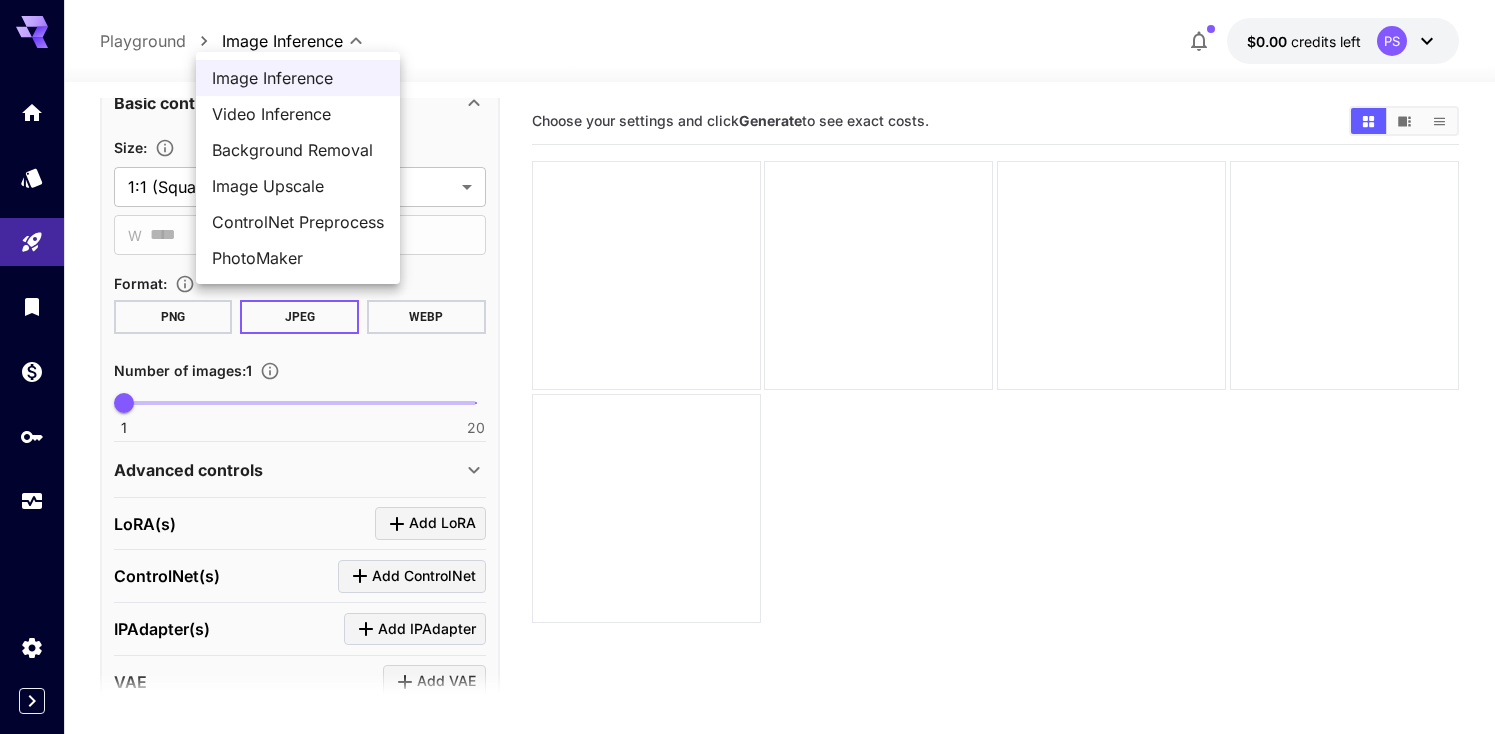 click on "Background Removal" at bounding box center (298, 150) 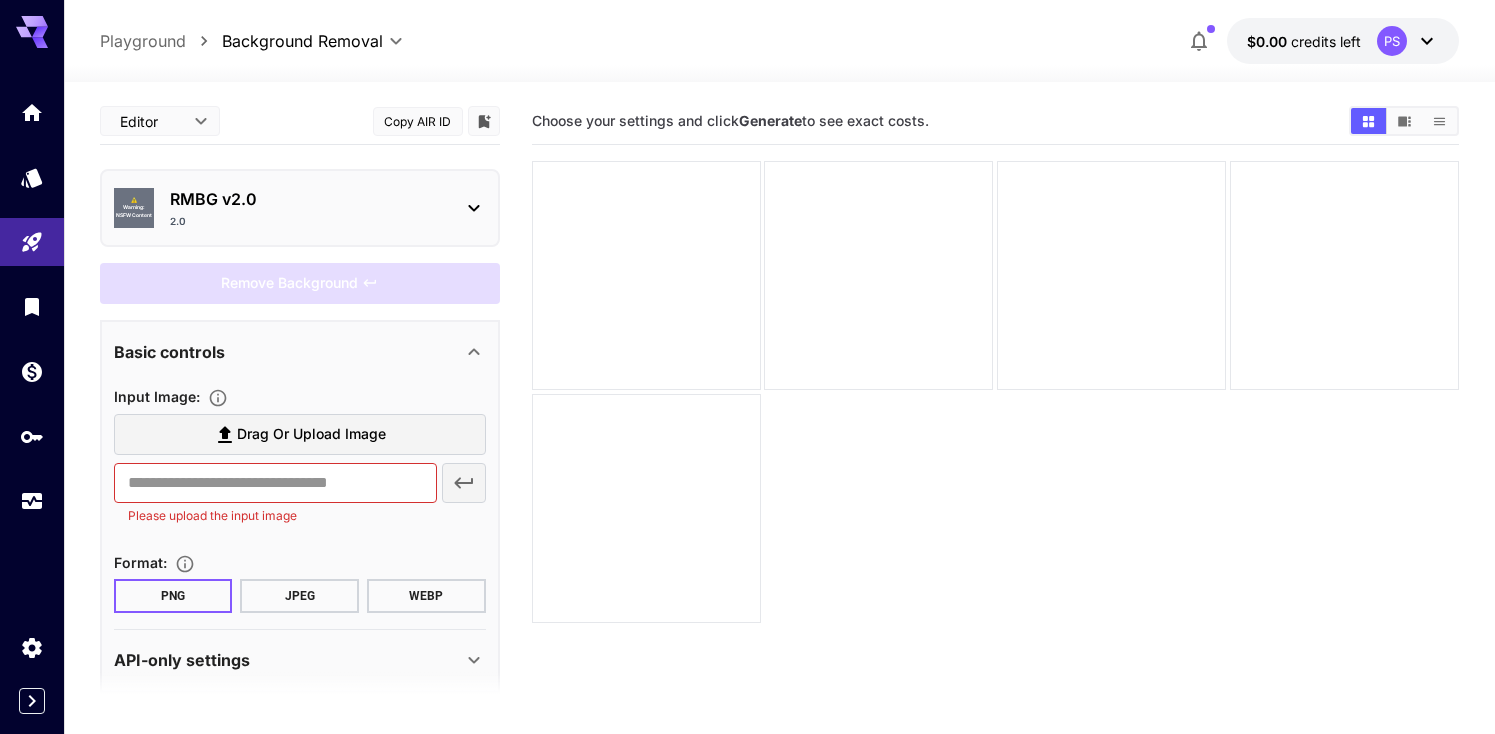 scroll, scrollTop: 20, scrollLeft: 0, axis: vertical 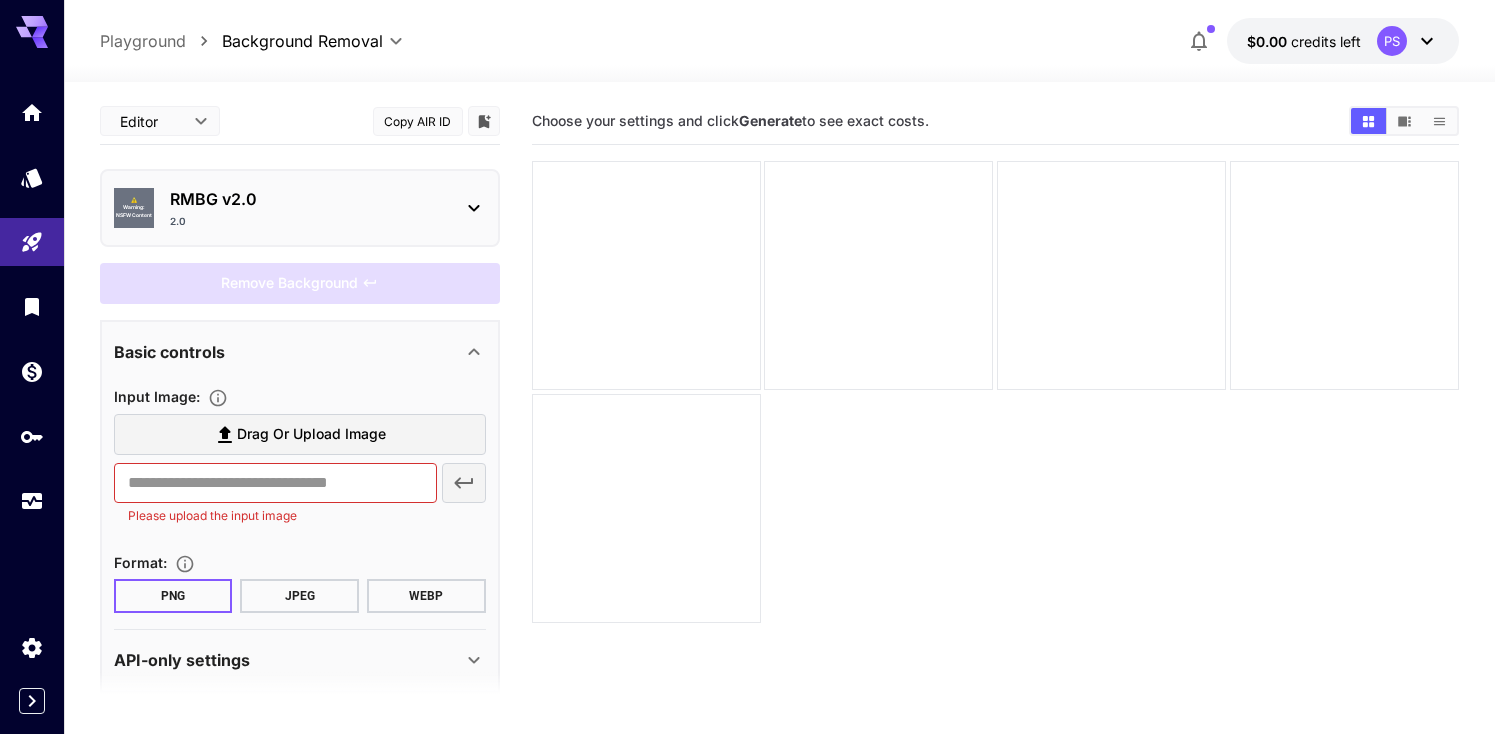 click on "**********" at bounding box center (747, 446) 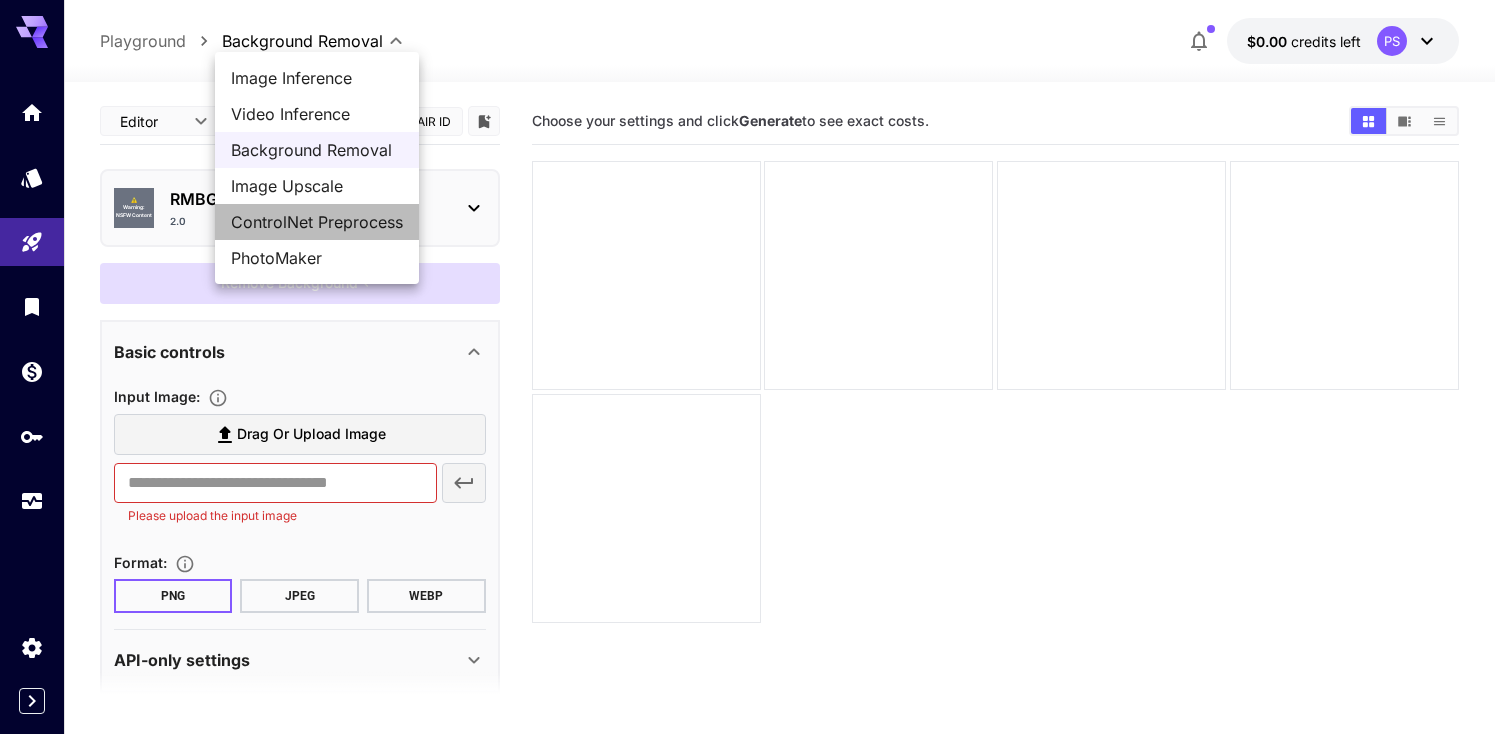 click on "ControlNet Preprocess" at bounding box center (317, 222) 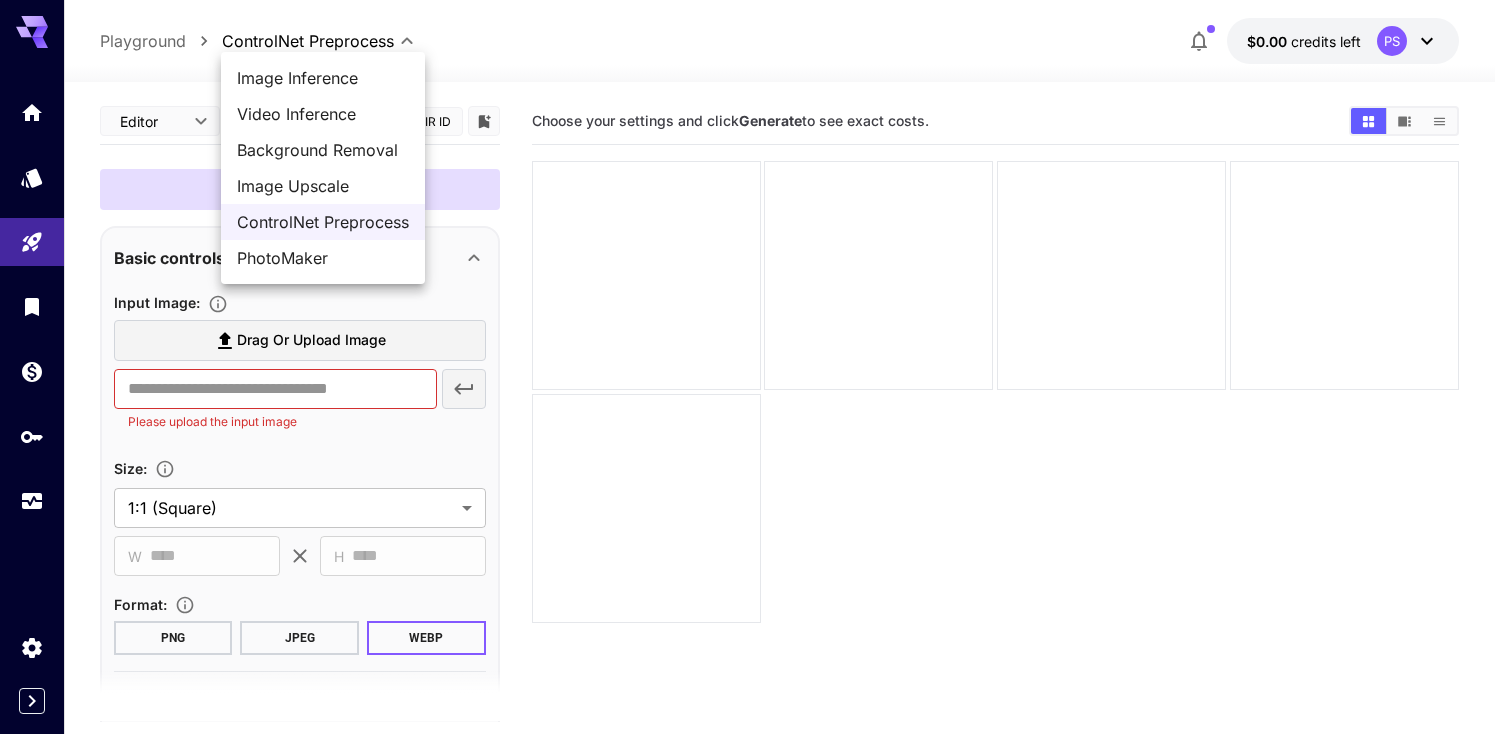 click on "**********" at bounding box center (747, 446) 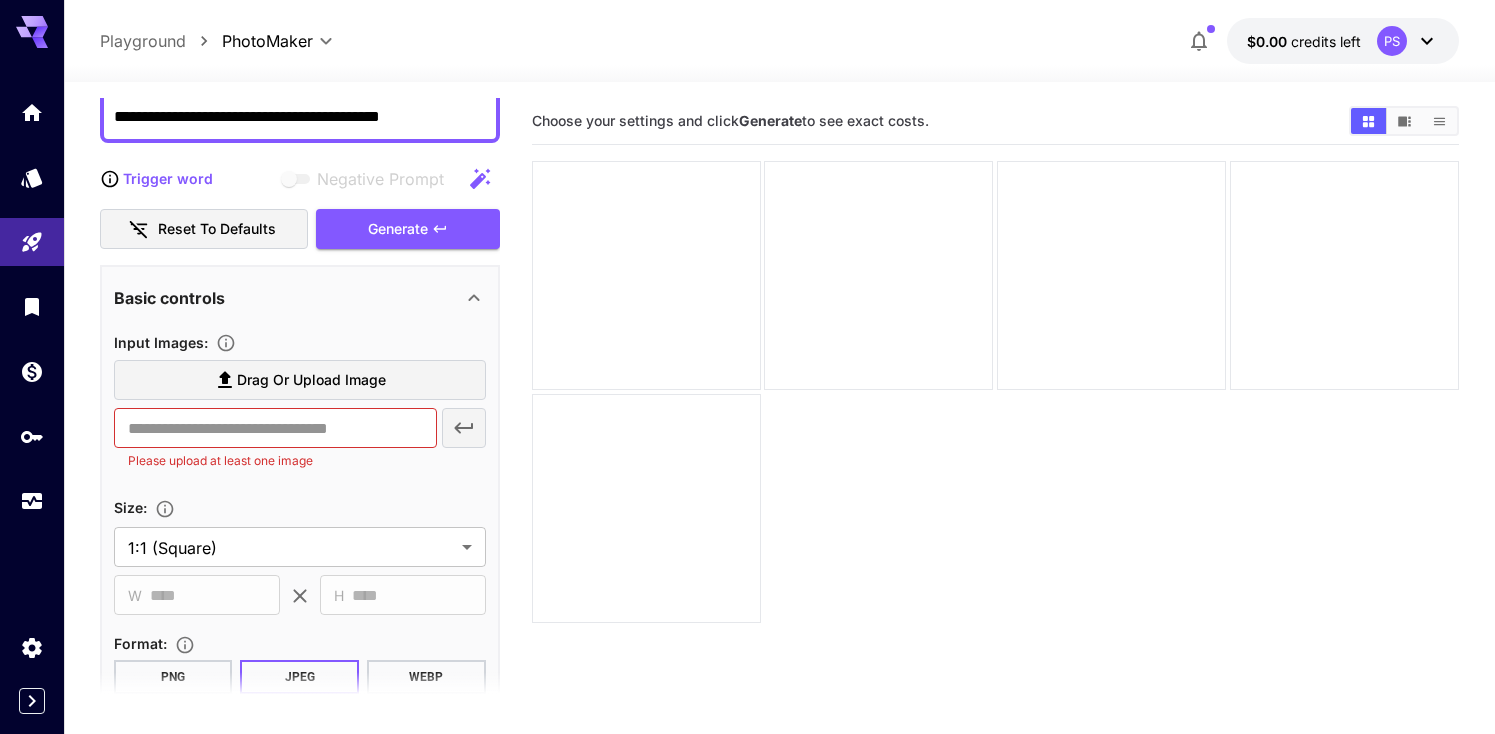 scroll, scrollTop: 238, scrollLeft: 0, axis: vertical 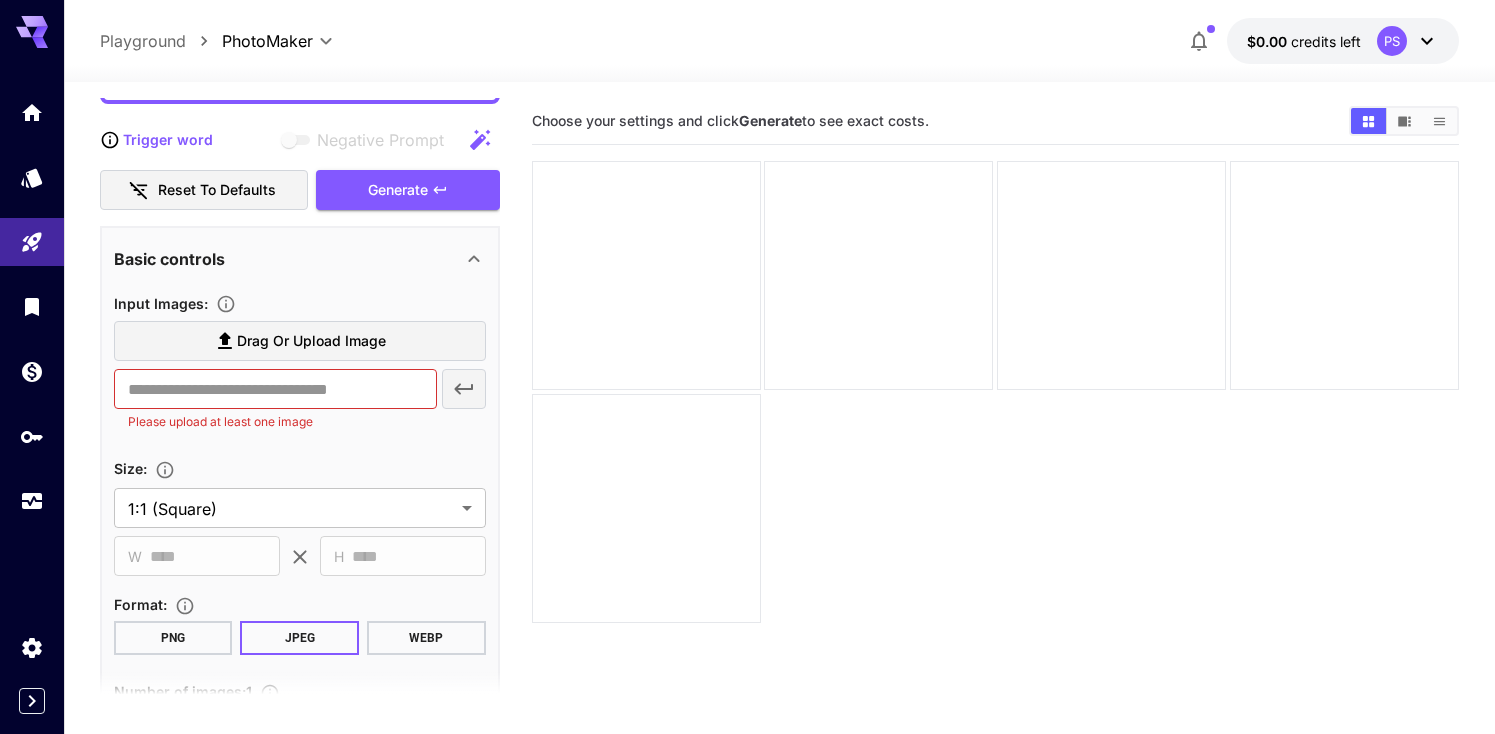 type on "**********" 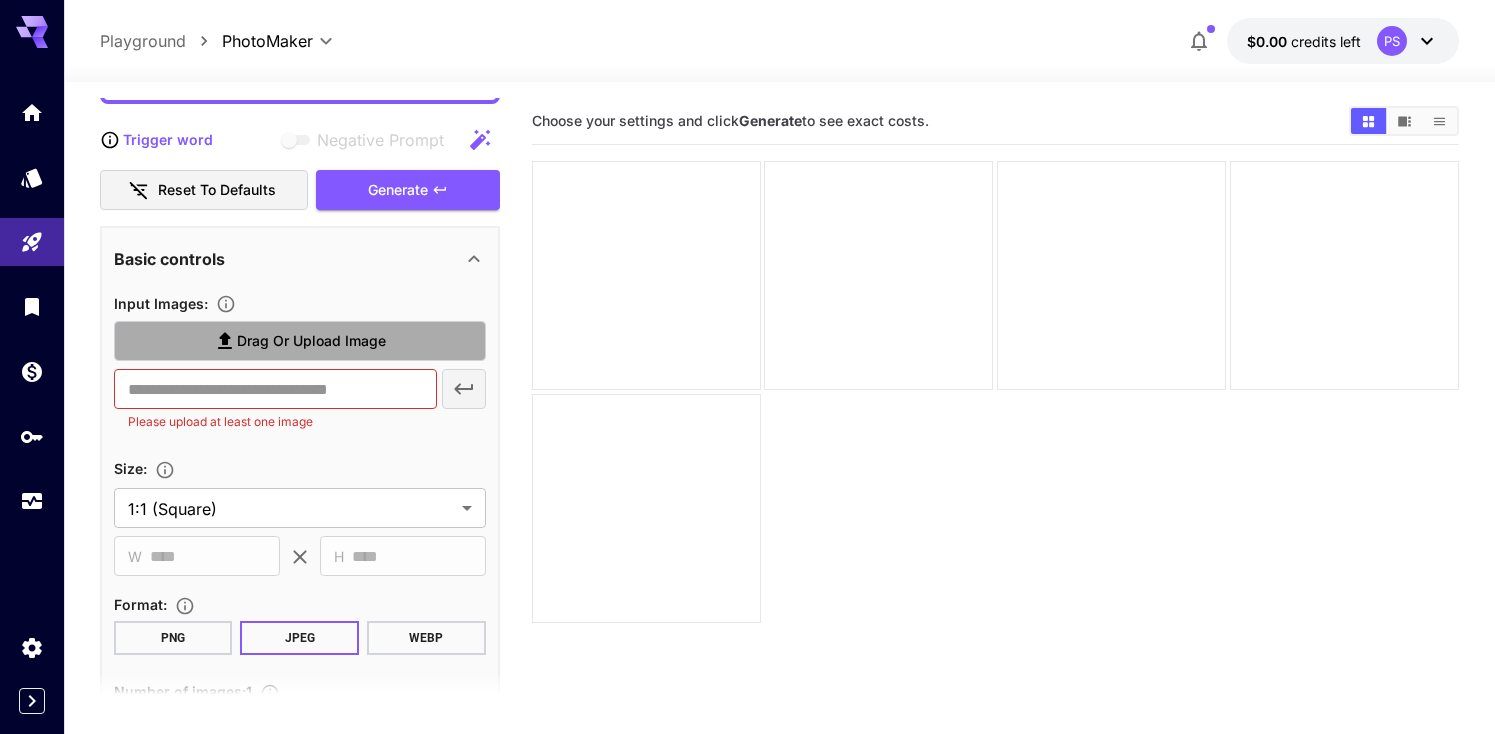 click on "Drag or upload image" at bounding box center (311, 341) 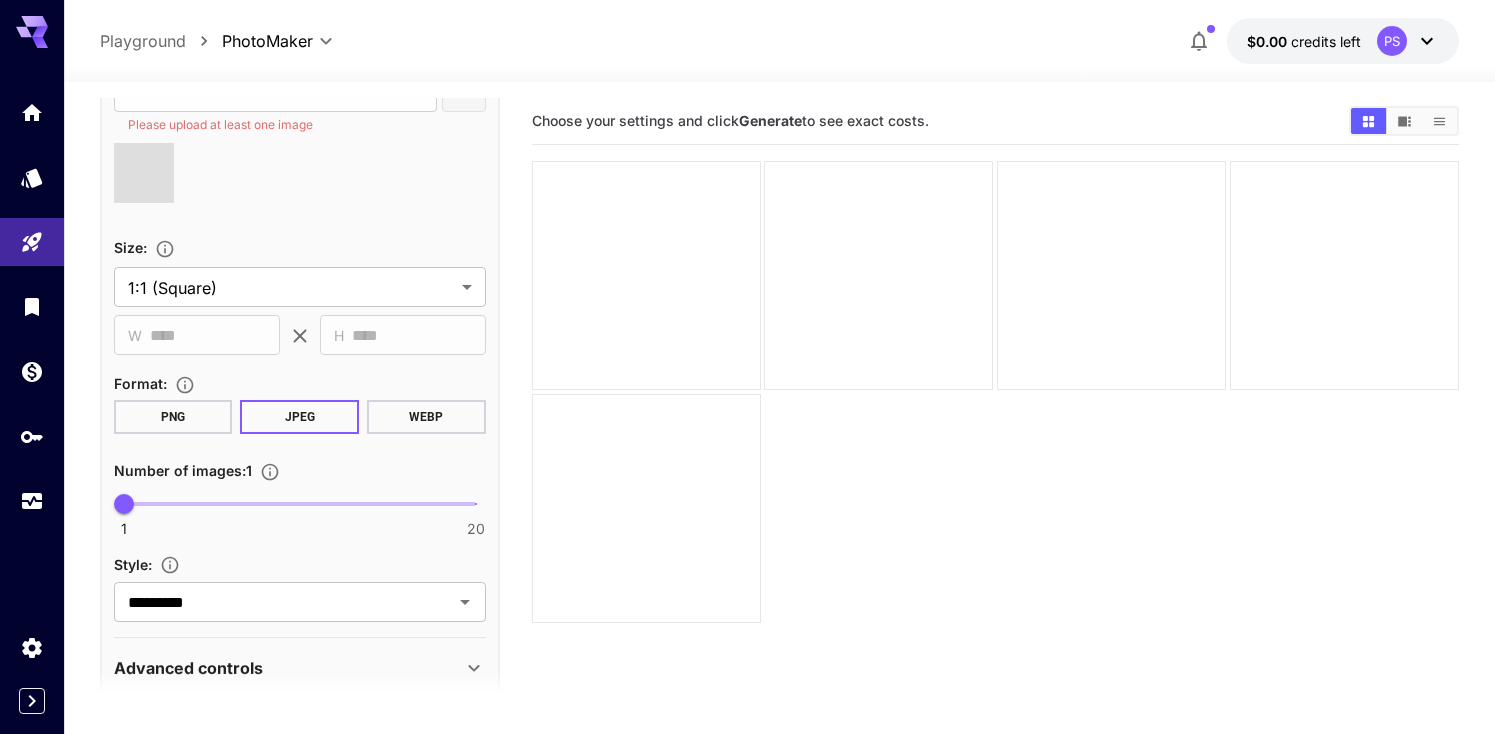 scroll, scrollTop: 521, scrollLeft: 0, axis: vertical 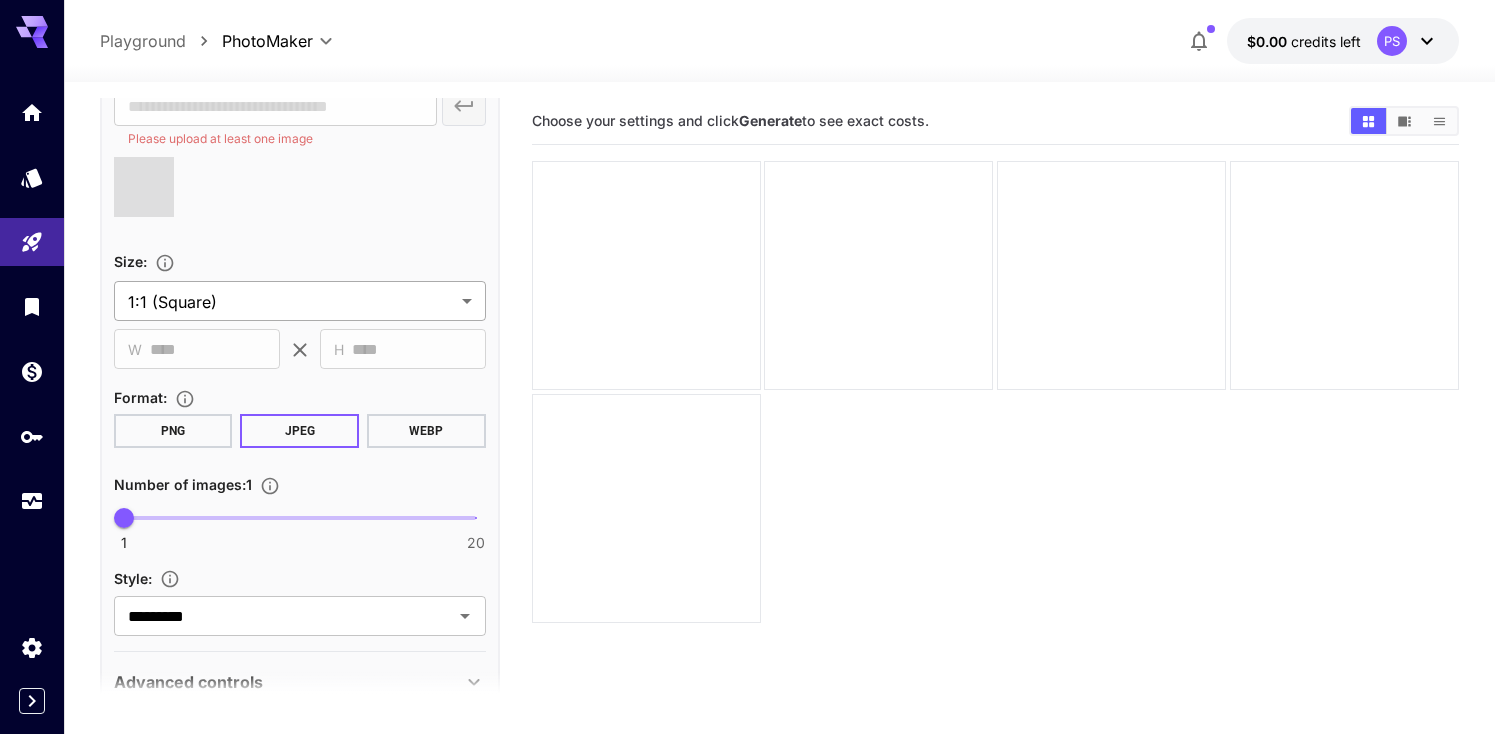click on "**********" at bounding box center [747, 446] 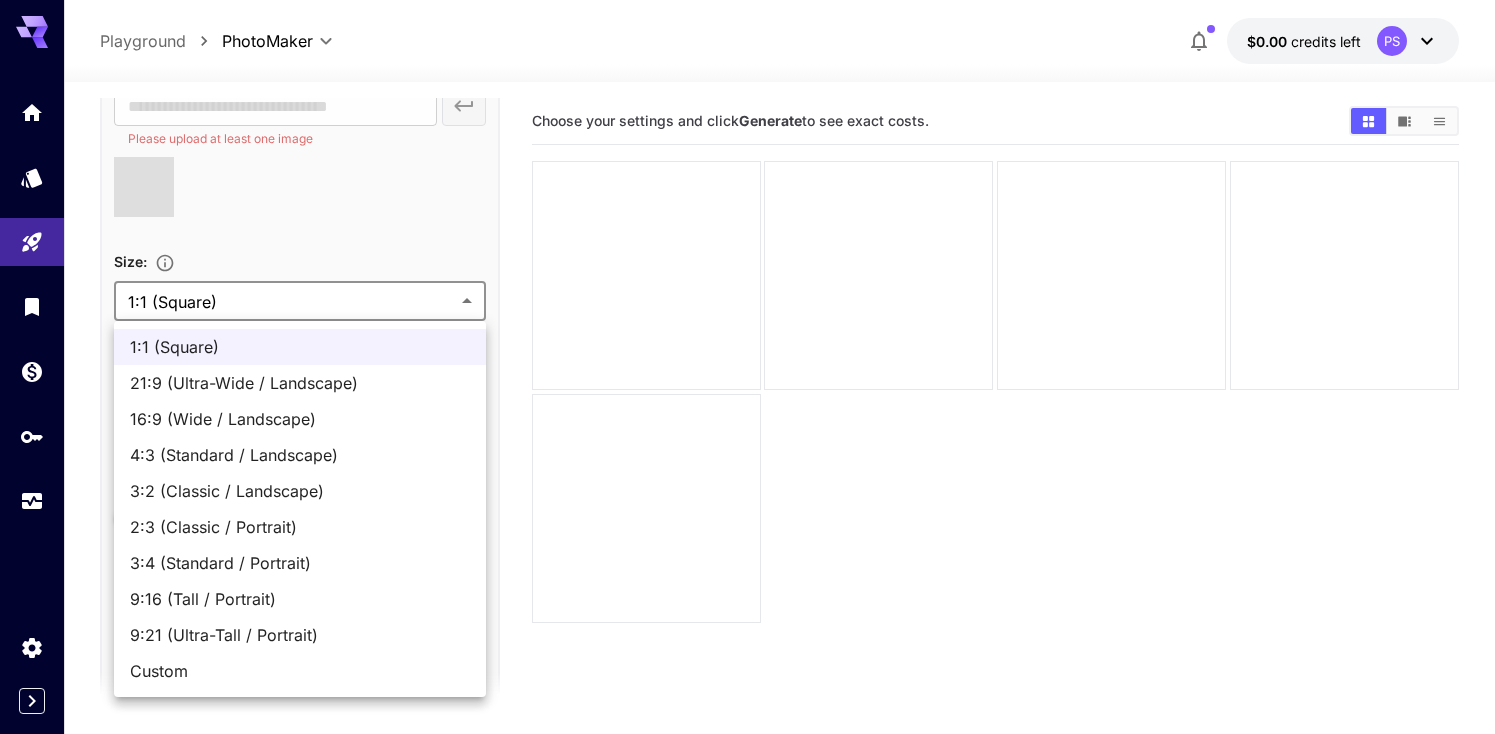 click at bounding box center (747, 367) 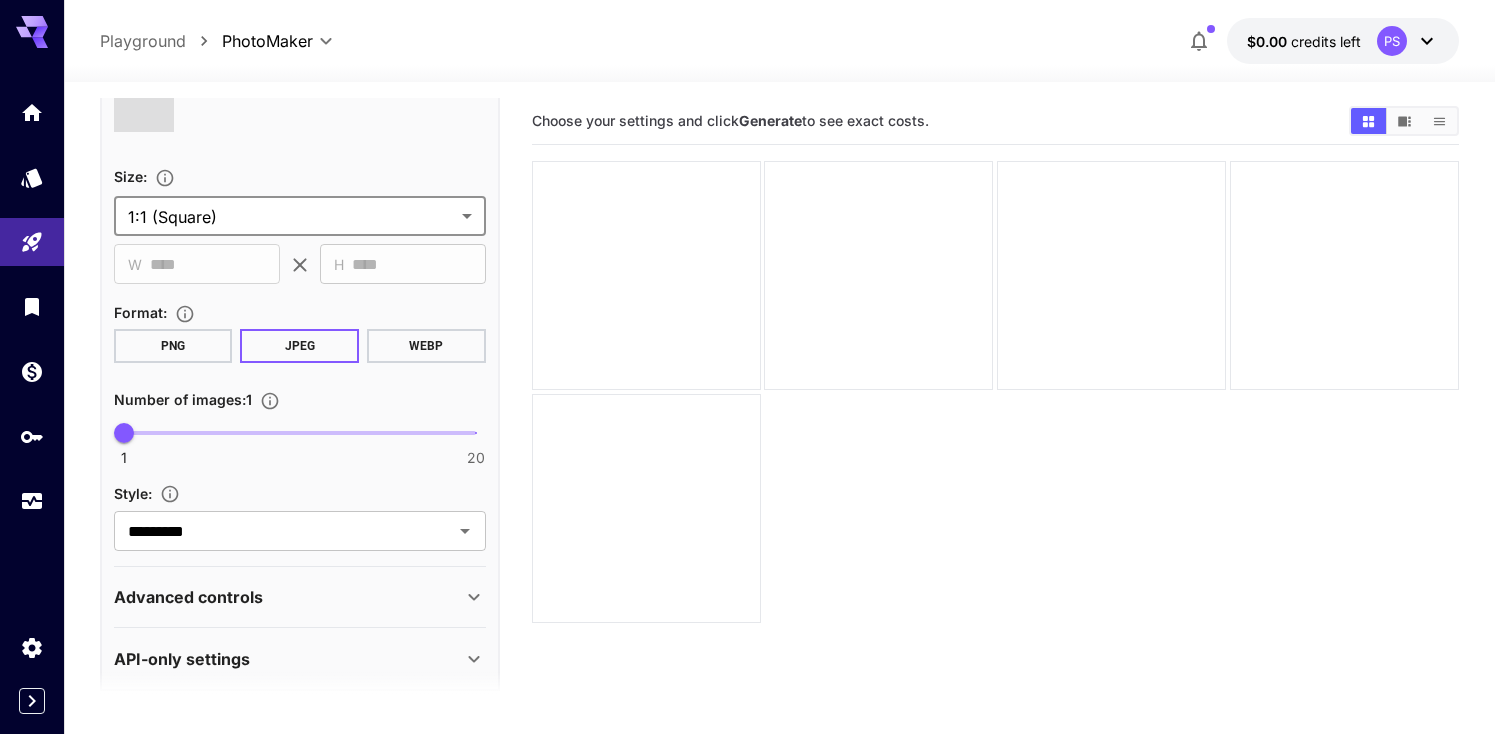 scroll, scrollTop: 624, scrollLeft: 0, axis: vertical 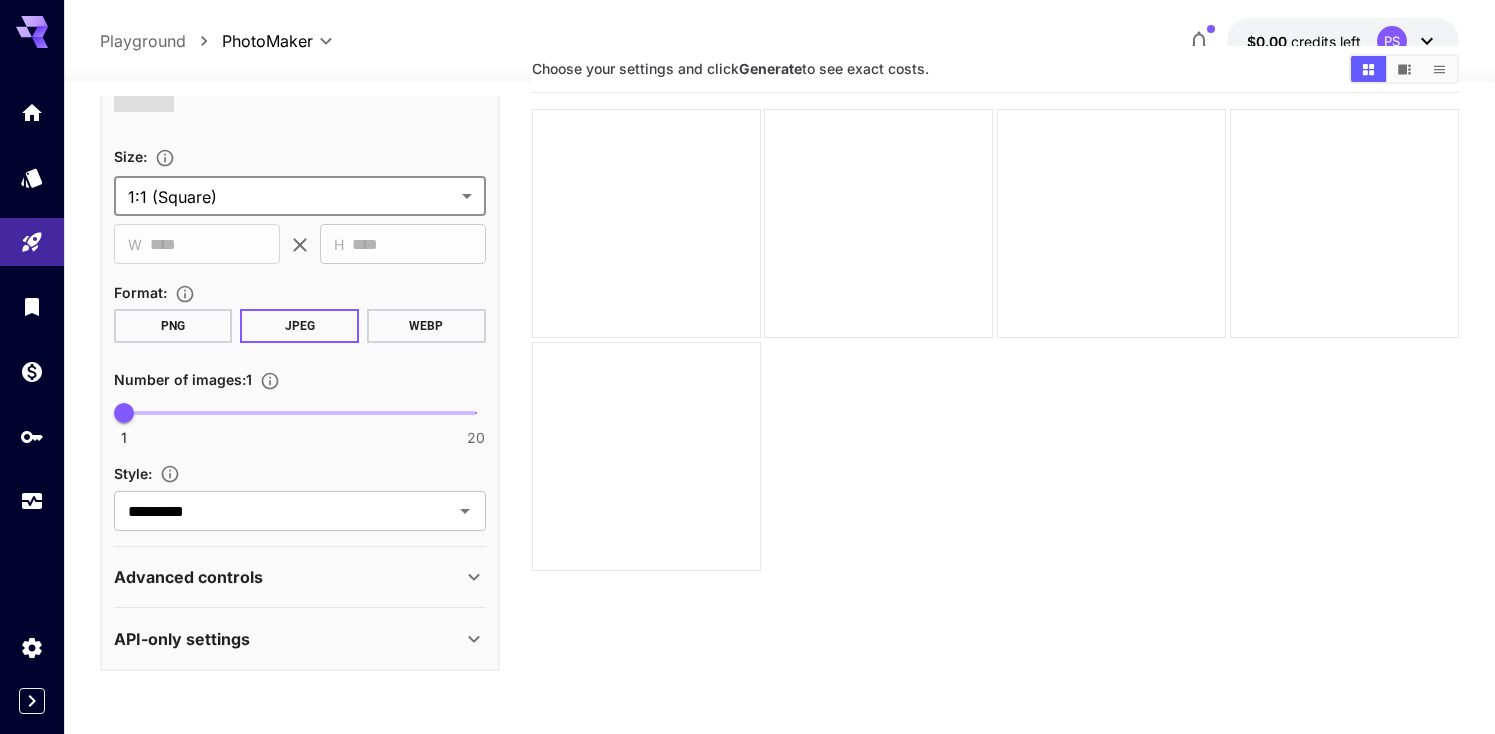 type on "**********" 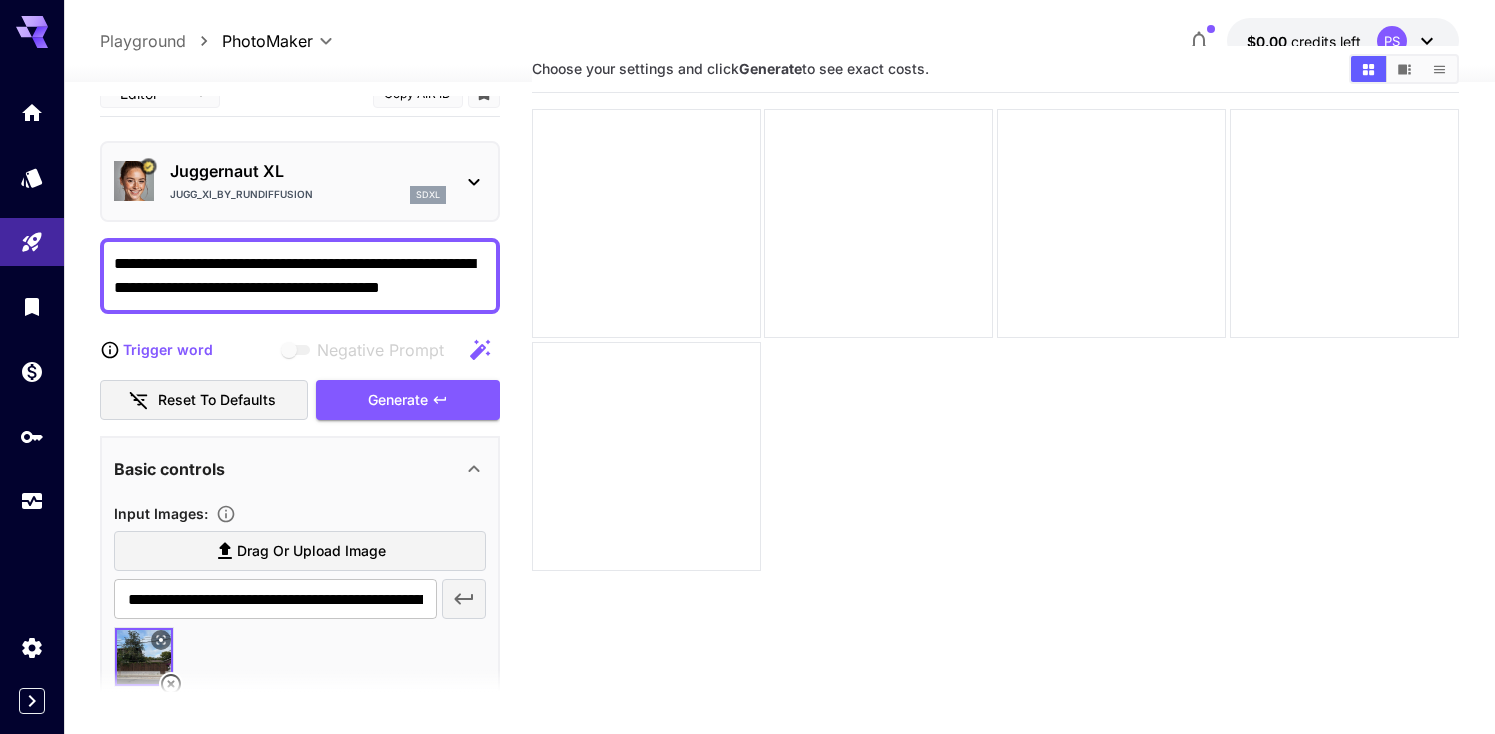 scroll, scrollTop: 0, scrollLeft: 0, axis: both 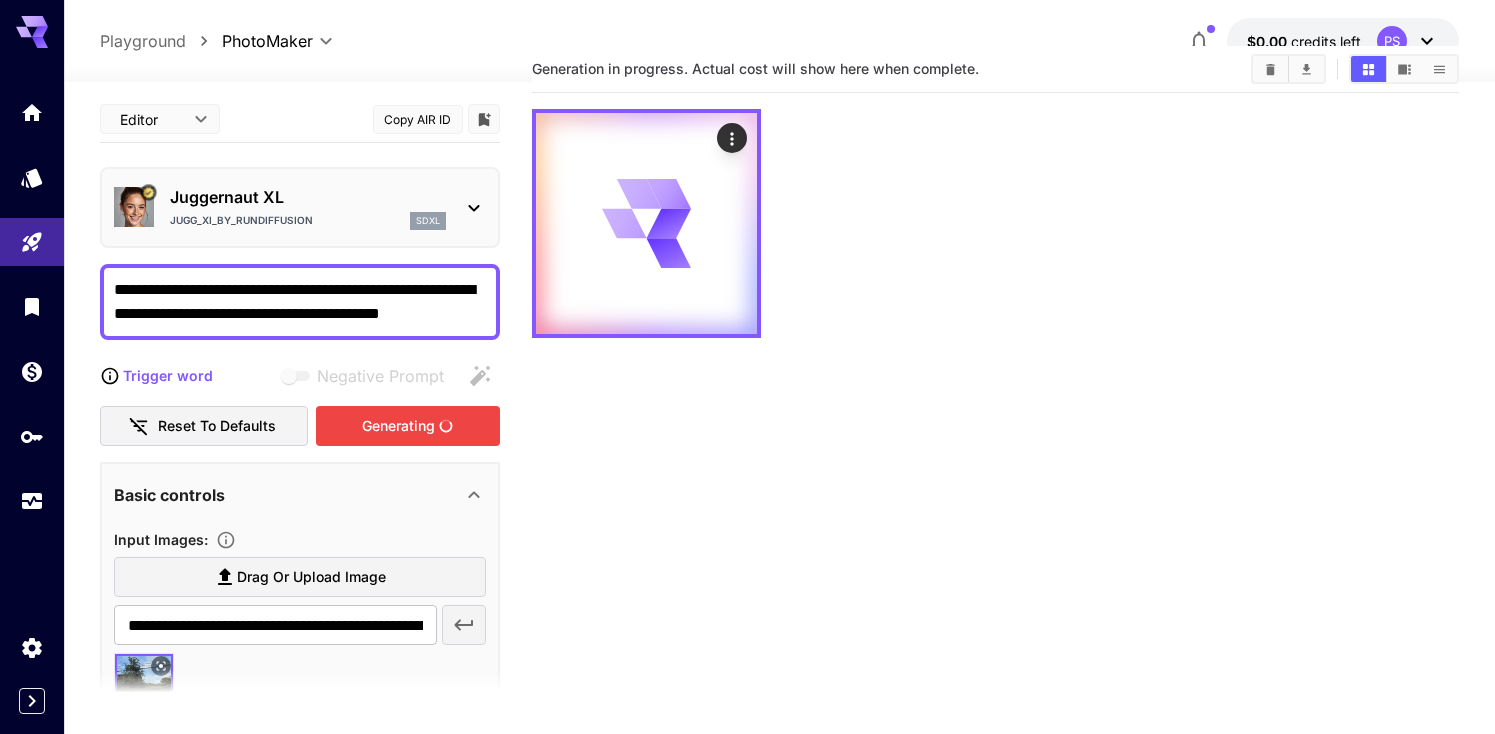 click on "Generating" at bounding box center [408, 426] 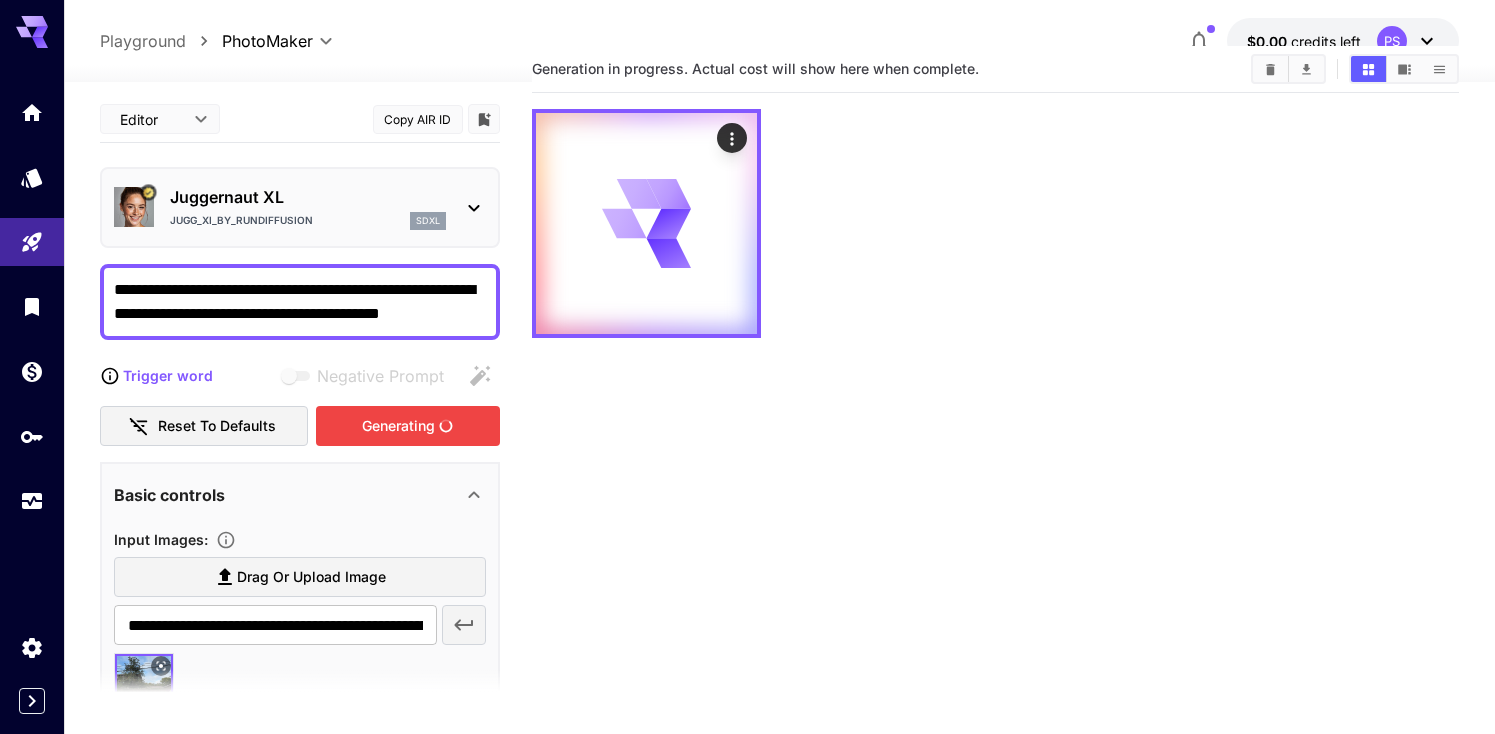 scroll, scrollTop: 2, scrollLeft: 0, axis: vertical 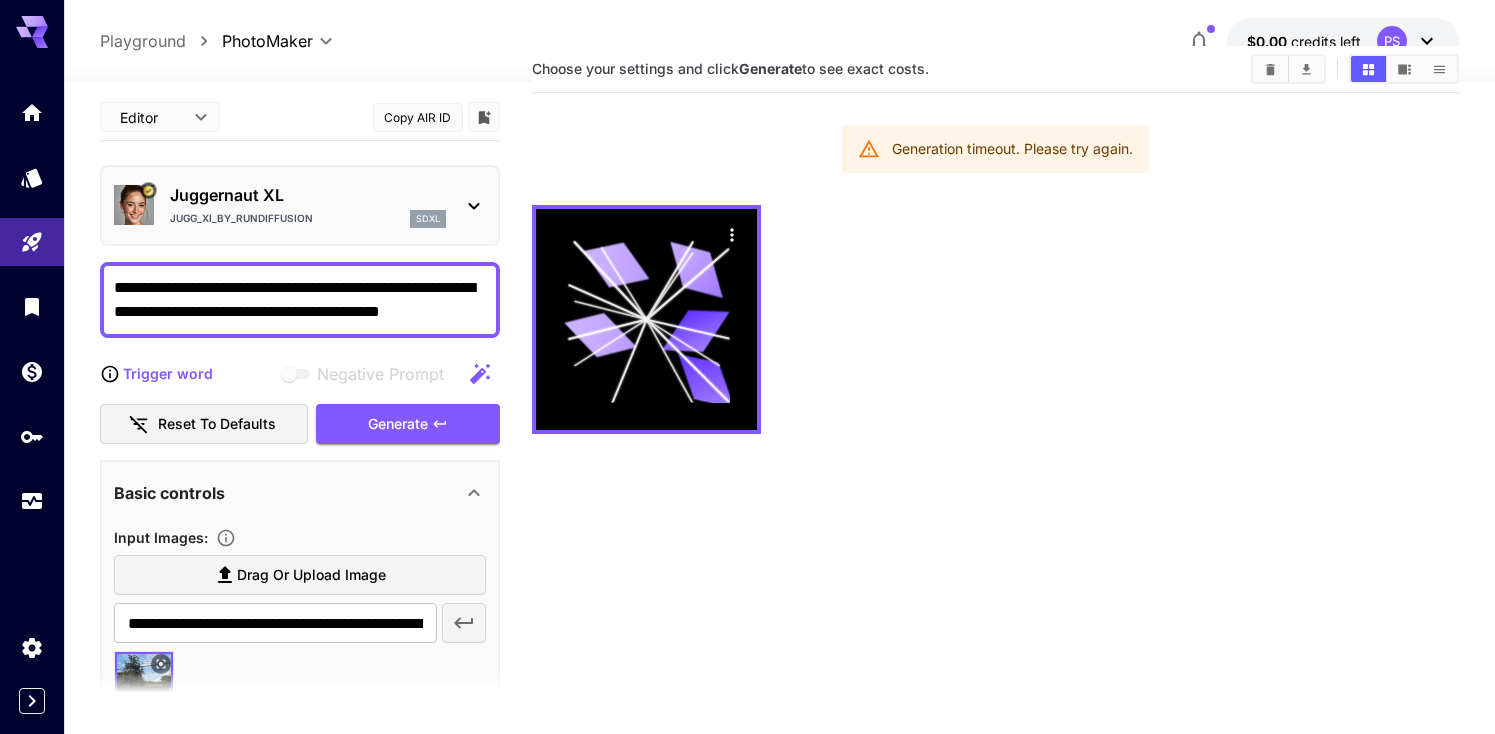 click on "Generation timeout. Please try again." at bounding box center [1012, 149] 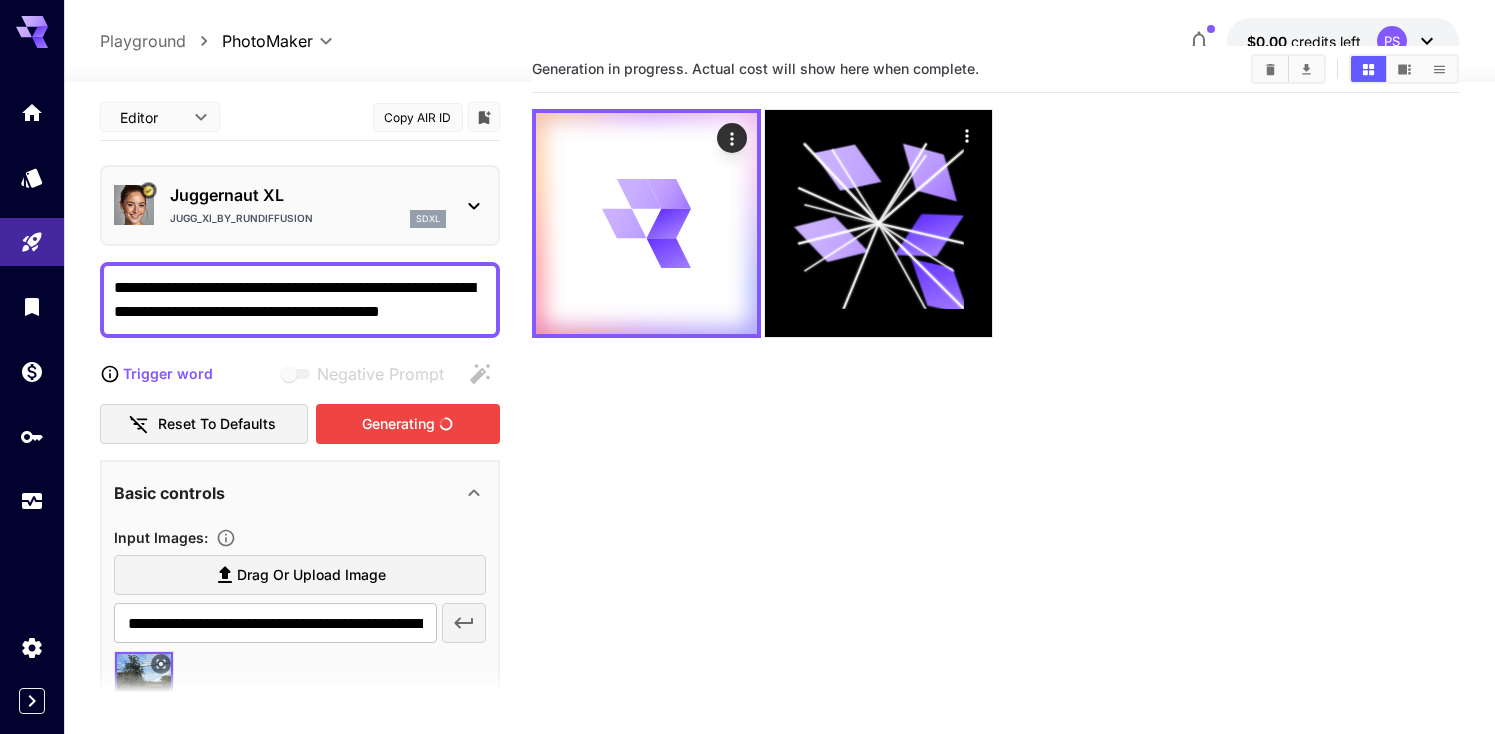 click on "Generating" at bounding box center [408, 424] 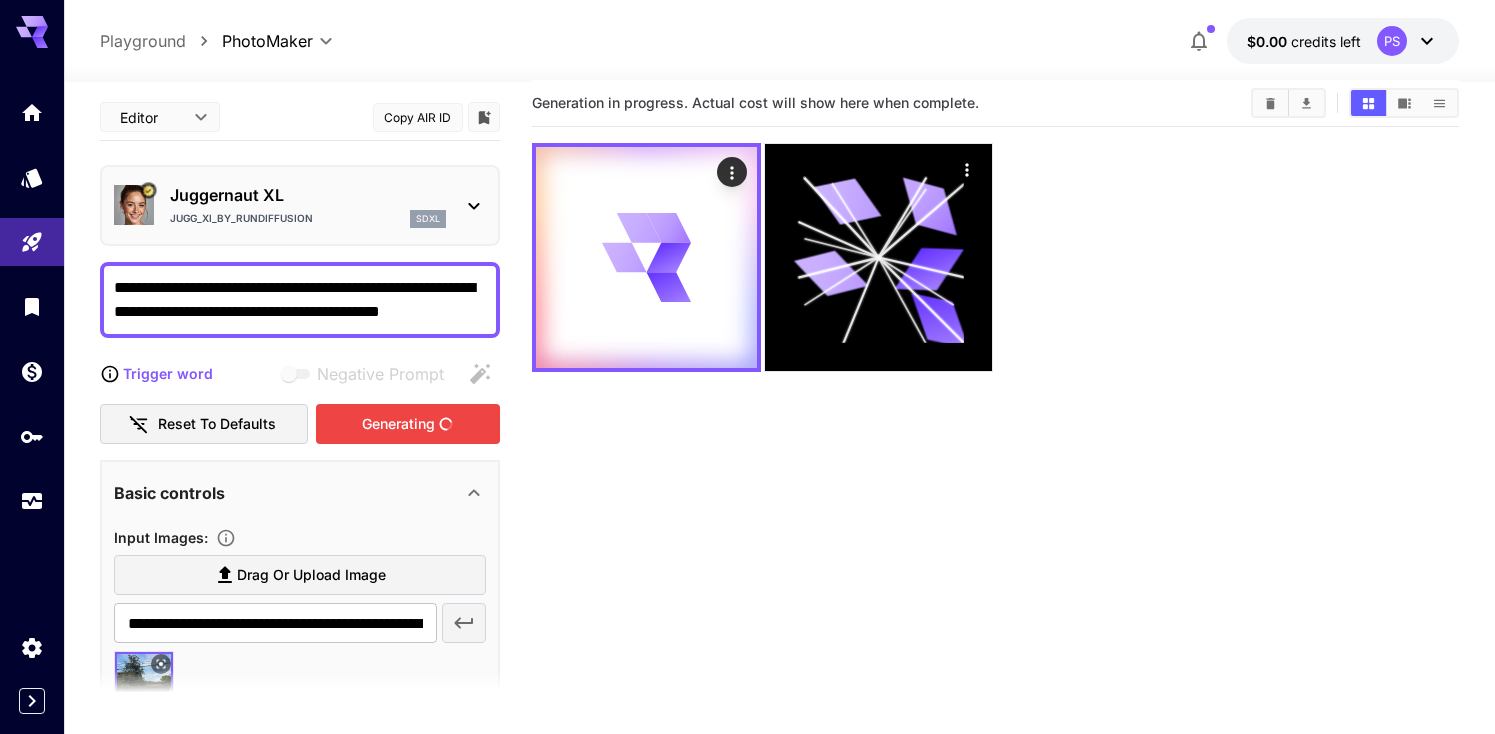 scroll, scrollTop: 0, scrollLeft: 0, axis: both 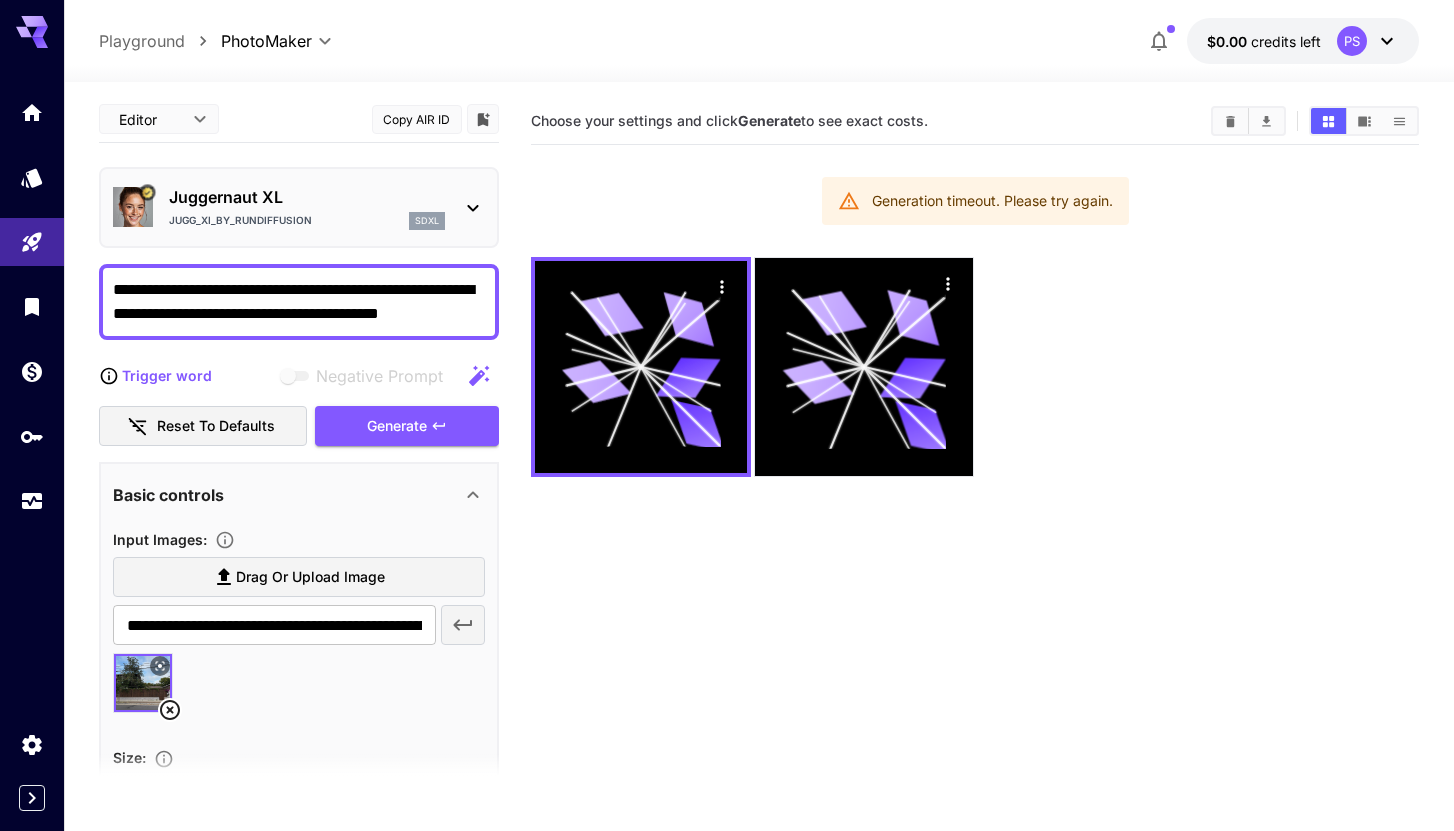 click on "**********" at bounding box center [759, 41] 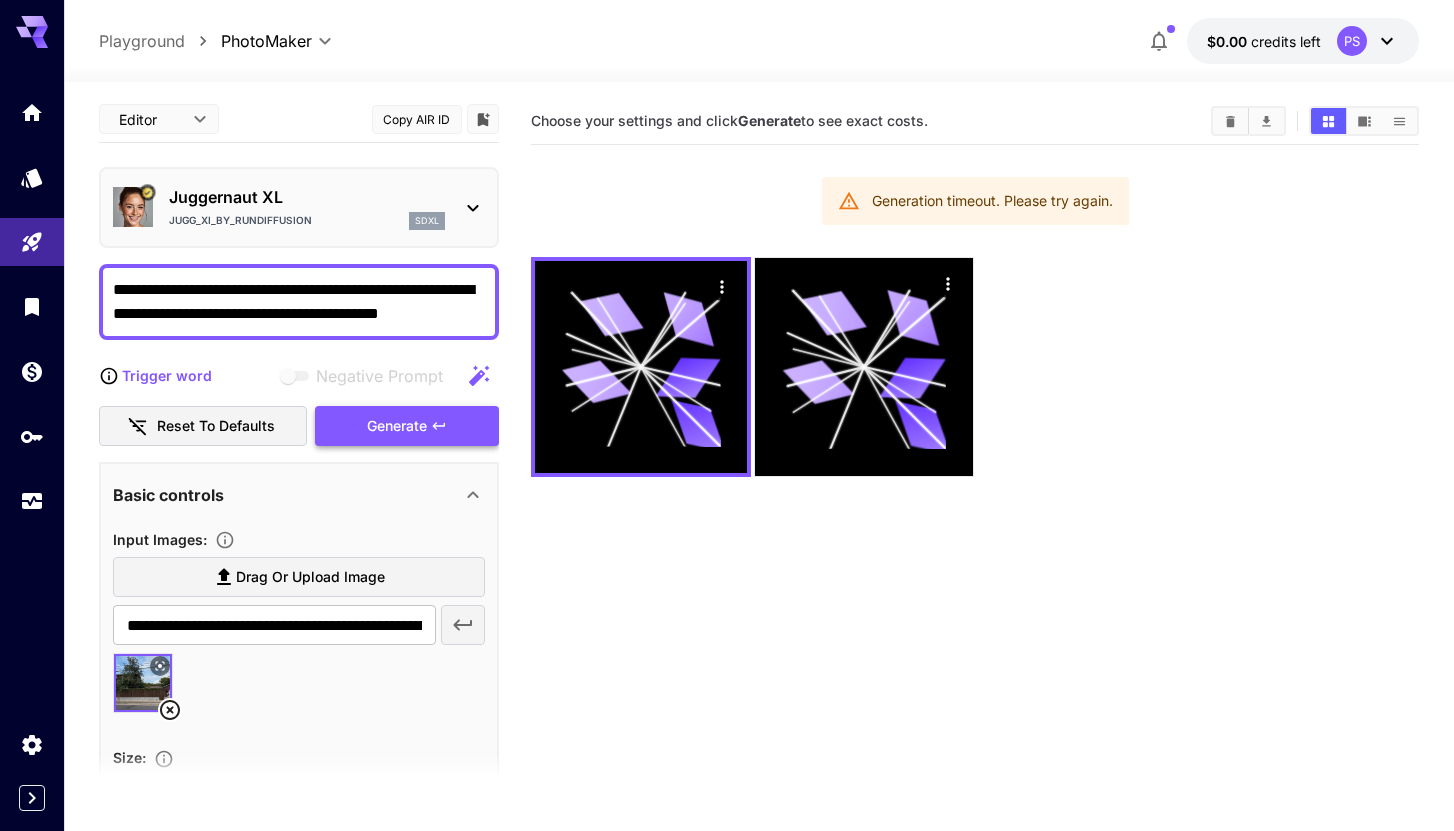 click on "Generate" at bounding box center (407, 426) 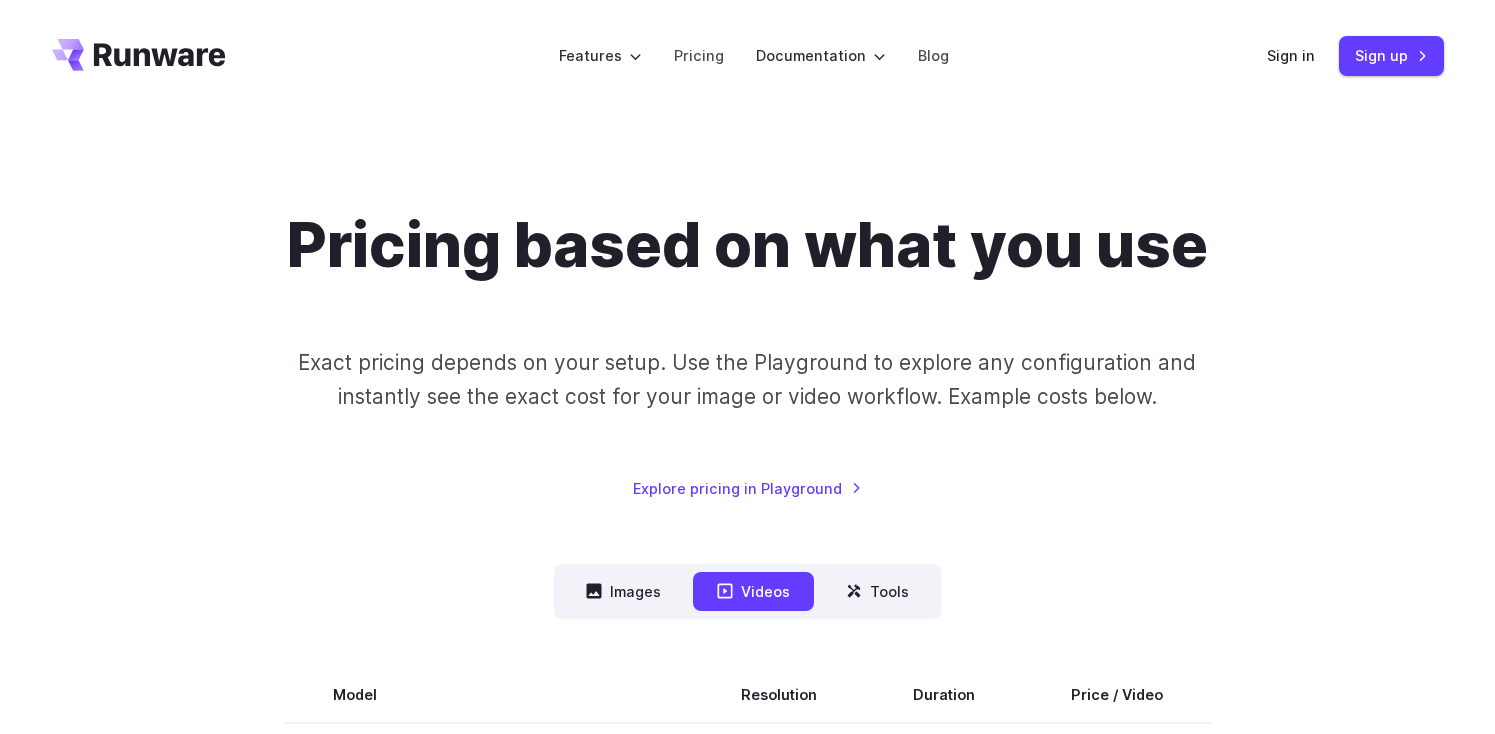 scroll, scrollTop: 0, scrollLeft: 0, axis: both 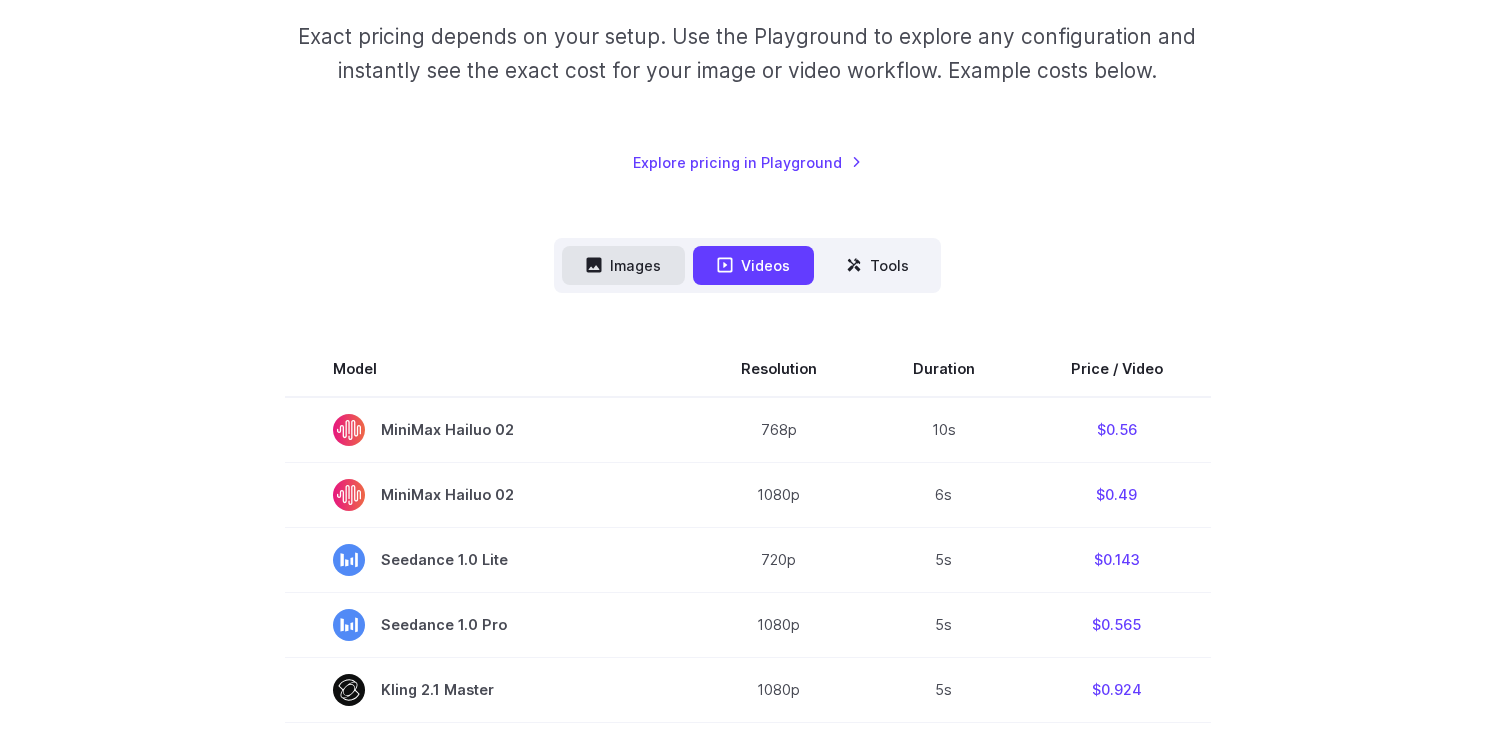 click on "Images" at bounding box center (623, 265) 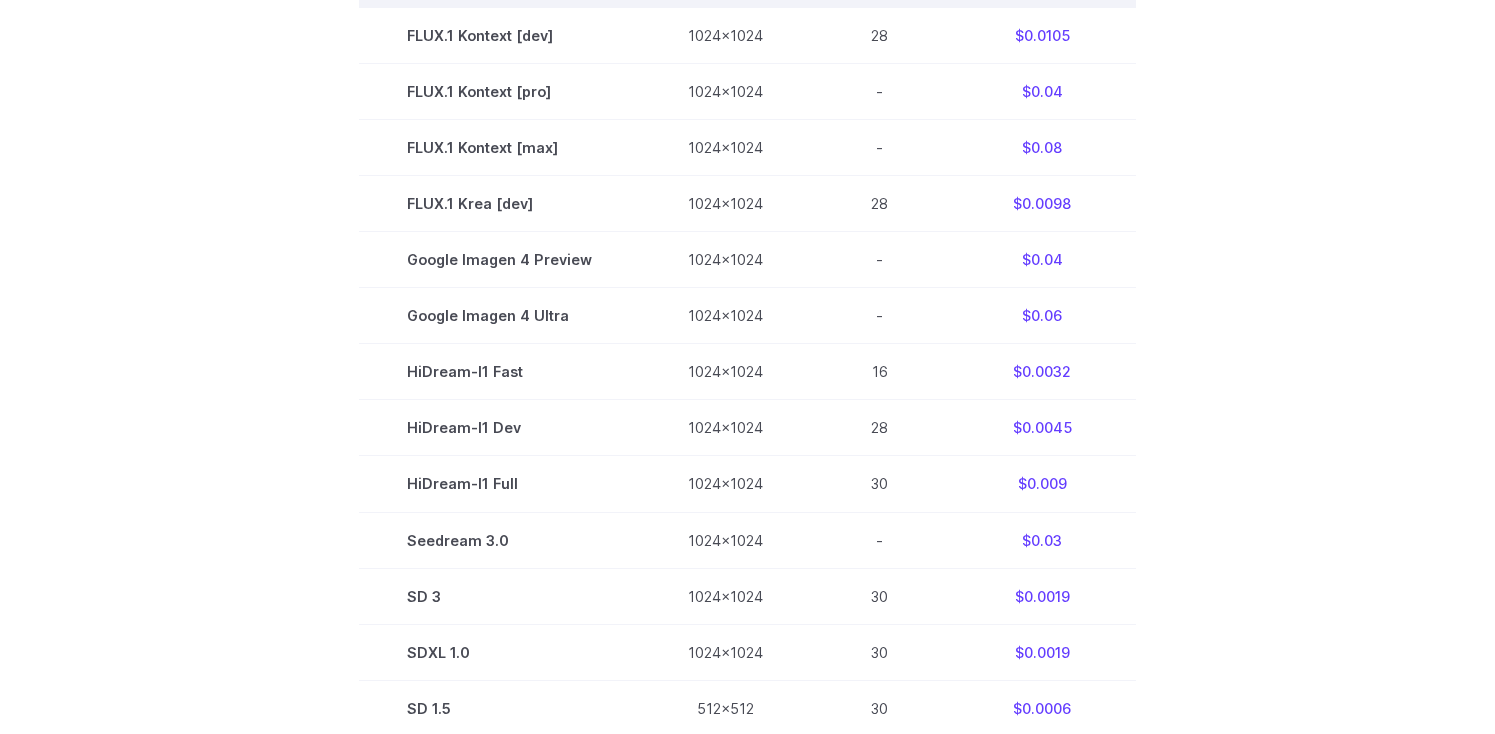 scroll, scrollTop: 887, scrollLeft: 0, axis: vertical 